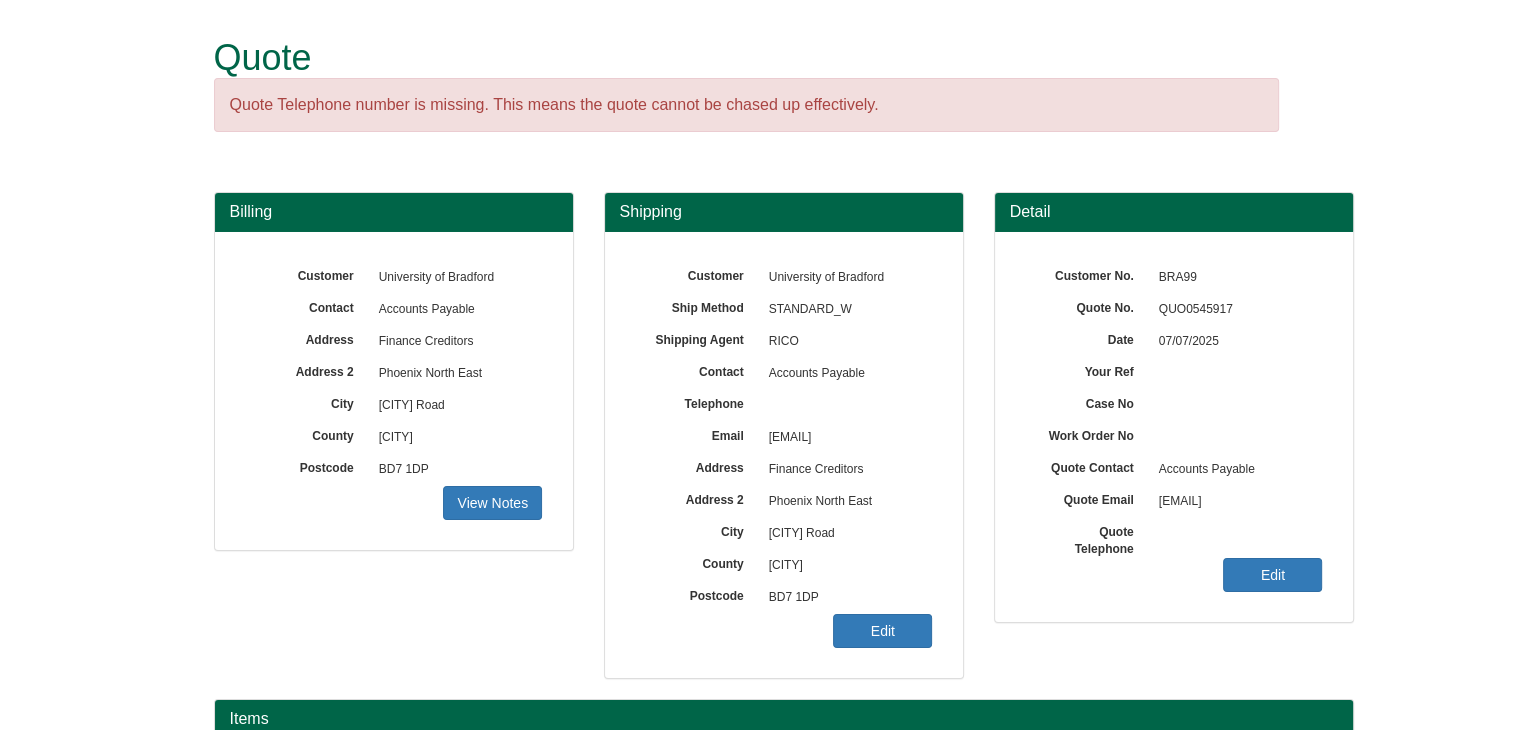 scroll, scrollTop: 241, scrollLeft: 0, axis: vertical 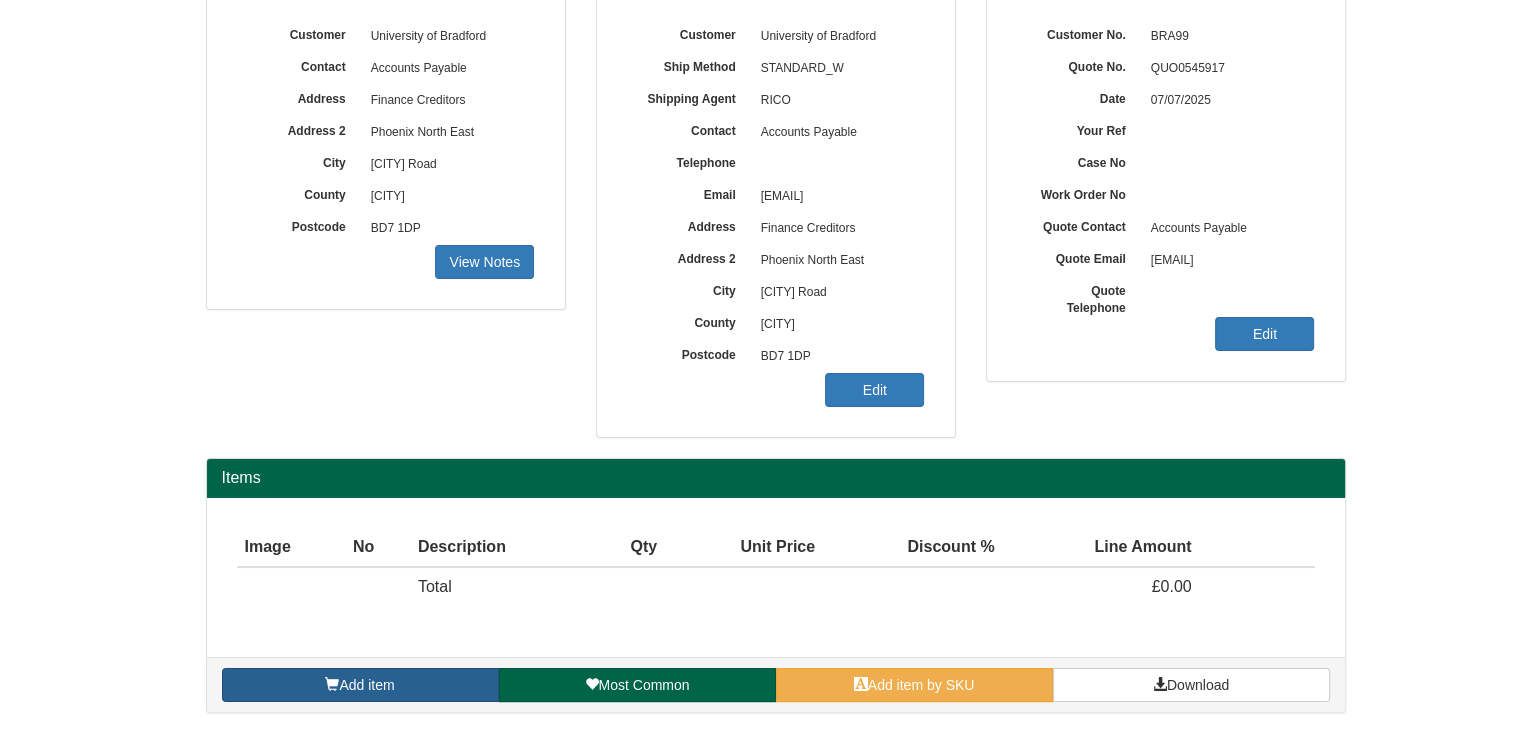 click on "Add item" at bounding box center (360, 685) 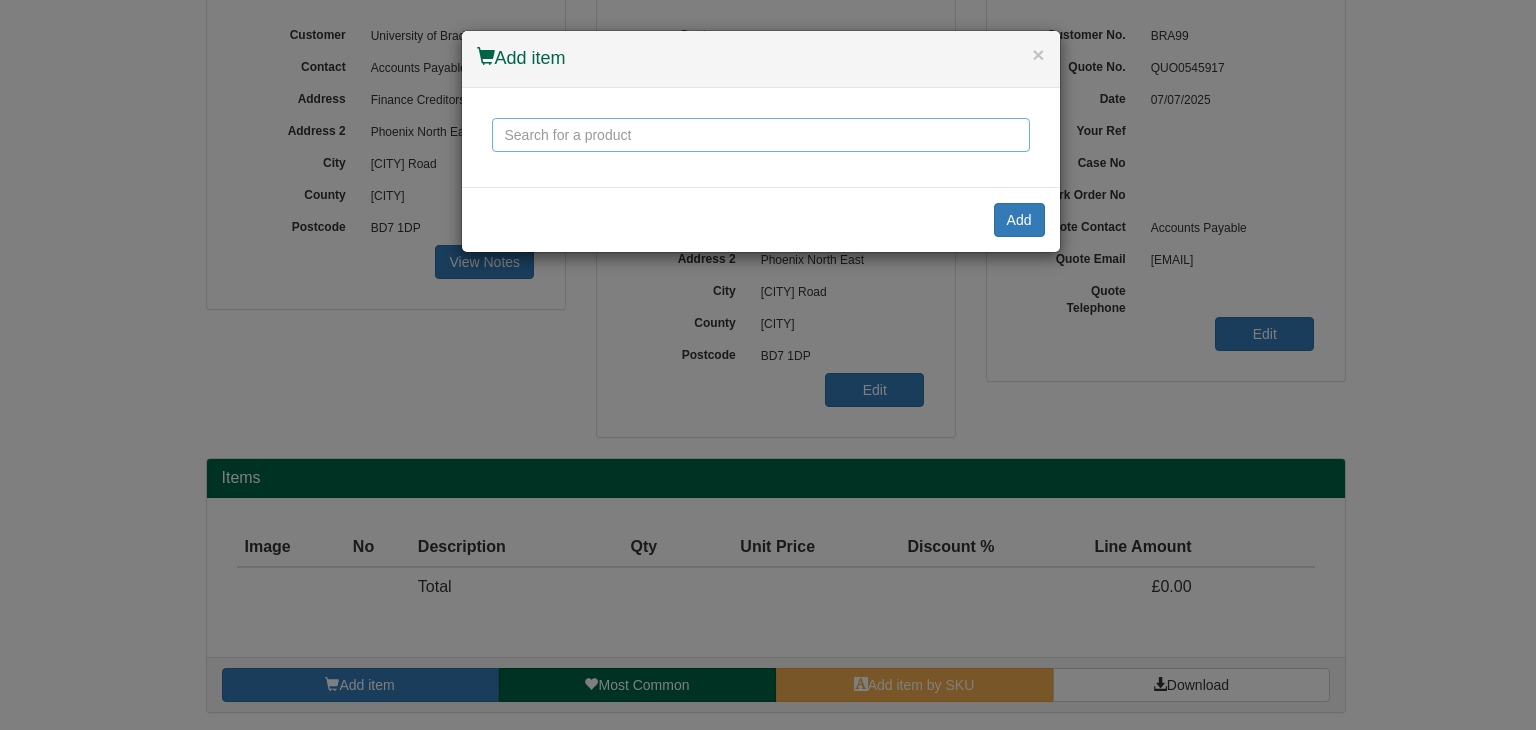 click at bounding box center (761, 135) 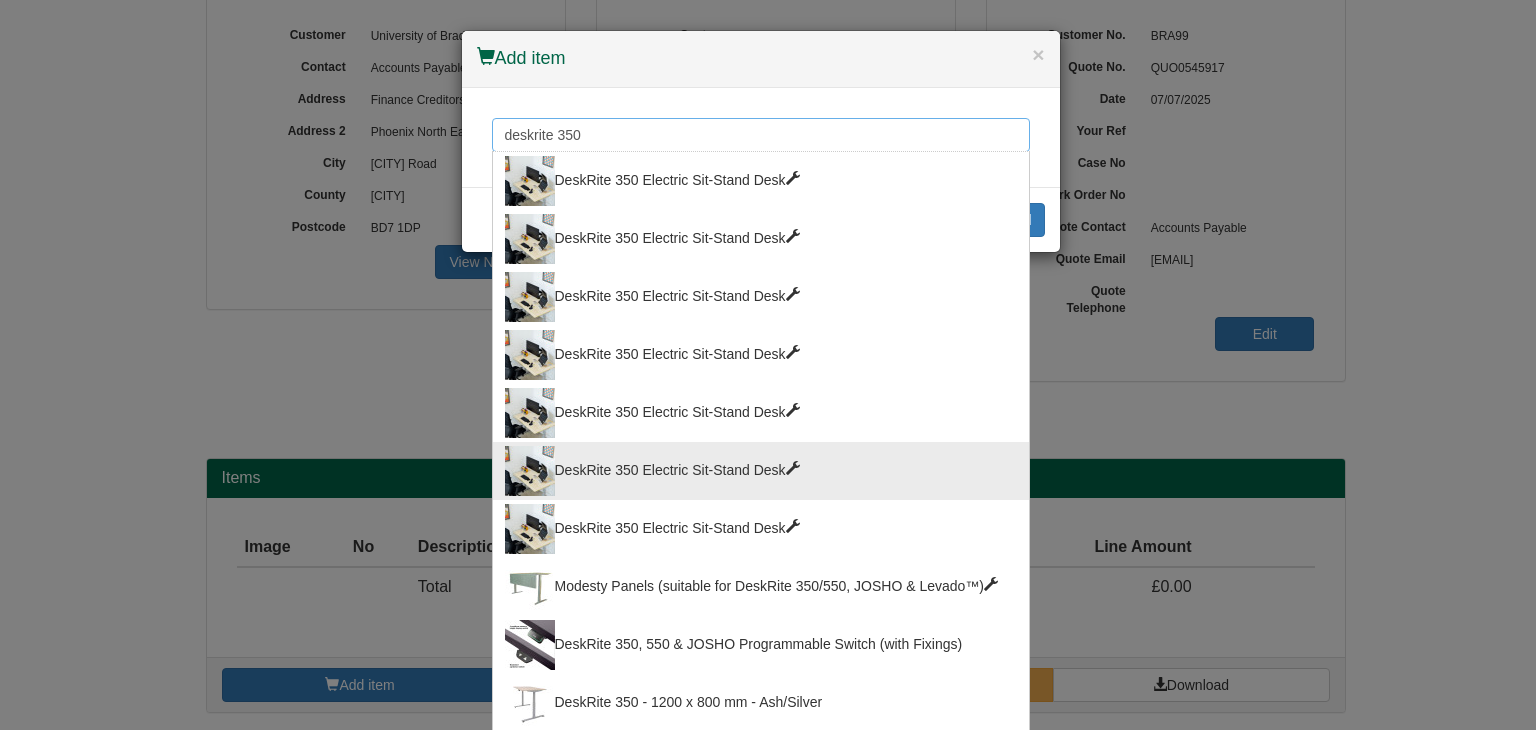 type on "deskrite 350" 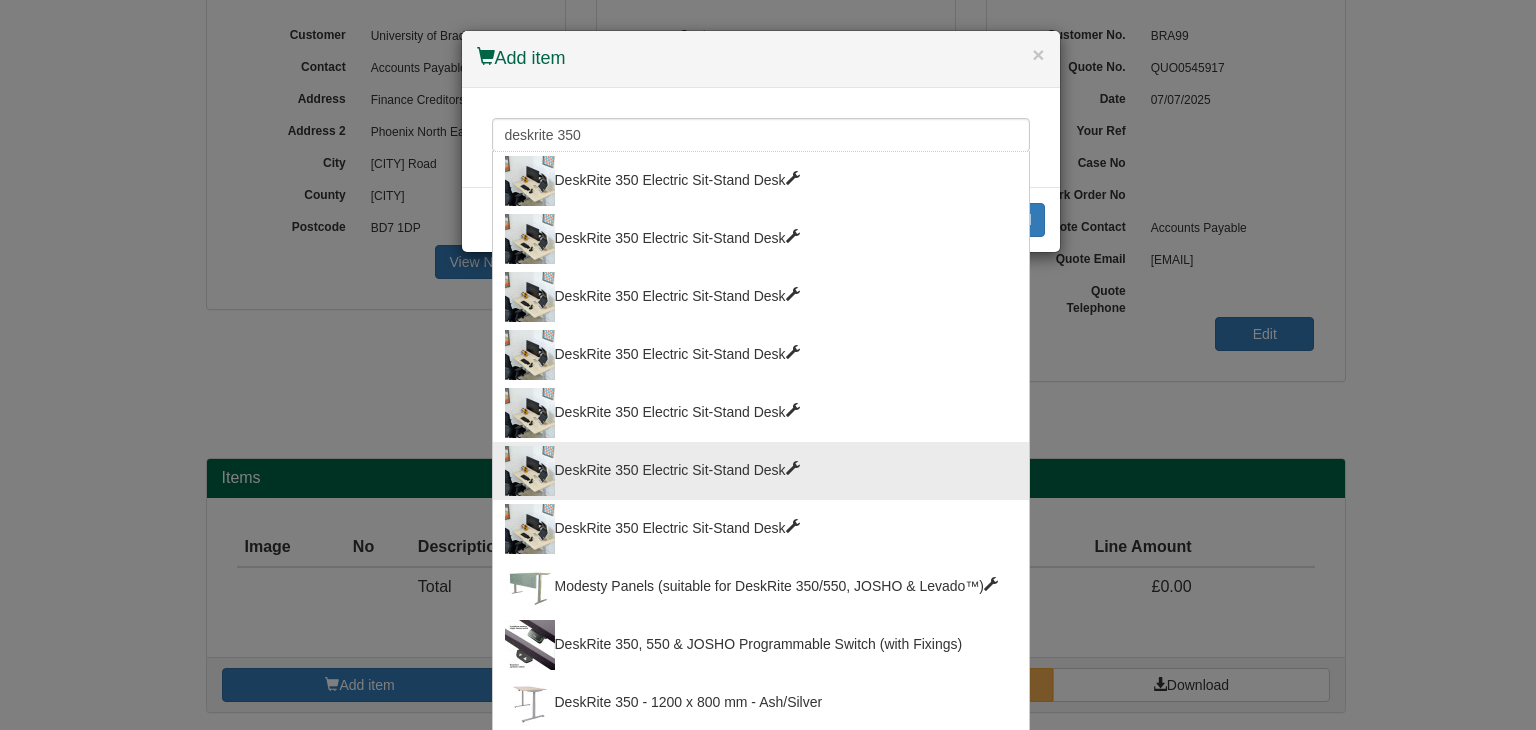 click on "DeskRite 350 Electric Sit-Stand Desk" at bounding box center (761, 471) 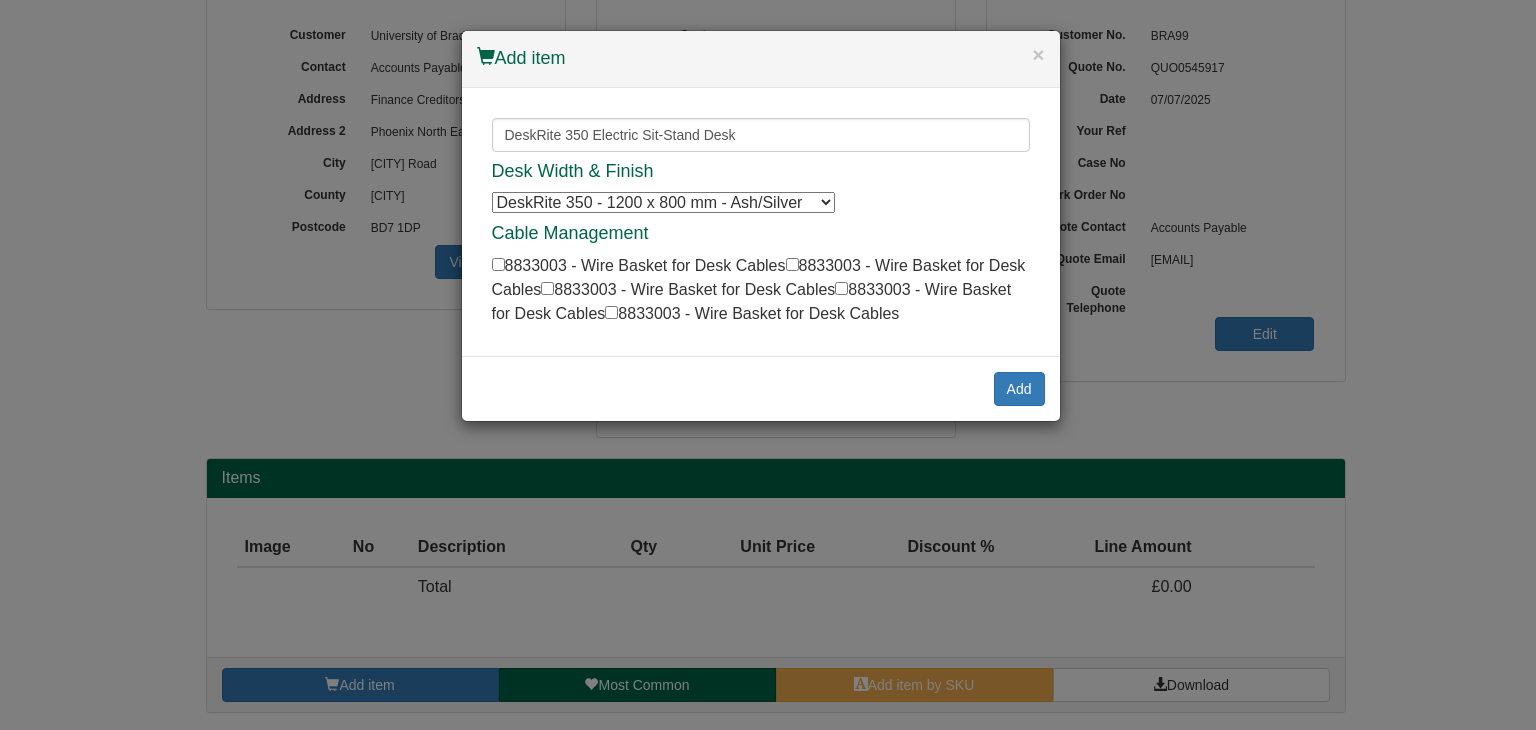 click on "DeskRite 350 - 1200 x 800 mm - Ash/Silver DeskRite 350 - 1200 x 800 mm - Ash/Silver DeskRite 350 - 1200 x 800 mm - Ash/Silver DeskRite 350 - 1200 x 800 mm - Ash/Silver DeskRite 350 - 1200 x 800 mm - Ash/Silver DeskRite 350 - 1200 x 800 mm - Ash/Silver DeskRite 350 - 1400 x 800 mm - Ash/Silver DeskRite 350 - 1400 x 800 mm - Ash/Silver DeskRite 350 - 1400 x 800 mm - Ash/Silver DeskRite 350 - 1400 x 800 mm - Ash/Silver DeskRite 350 - 1400 x 800 mm - Ash/Silver DeskRite 350 - 1400 x 800 mm - Ash/Silver DeskRite 350 - 1600 x 800 mm - Ash/Silver DeskRite 350 - 1600 x 800 mm - Ash/Silver DeskRite 350 - 1600 x 800 mm - Ash/Silver DeskRite 350 - 1600 x 800 mm - Ash/Silver DeskRite 350 - 1600 x 800 mm - Ash/Silver DeskRite 350 - 1600 x 800 mm - Ash/Silver DeskRite 350 - 1800 x 800 mm - Ash/Silver DeskRite 350 - 1800 x 800 mm - Ash/Silver DeskRite 350 - 1800 x 800 mm - Ash/Silver DeskRite 350 - 1800 x 800 mm - Ash/Silver DeskRite 350 - 1800 x 800 mm - Ash/Silver DeskRite 350 - 1800 x 800 mm - Ash/Silver" at bounding box center (663, 202) 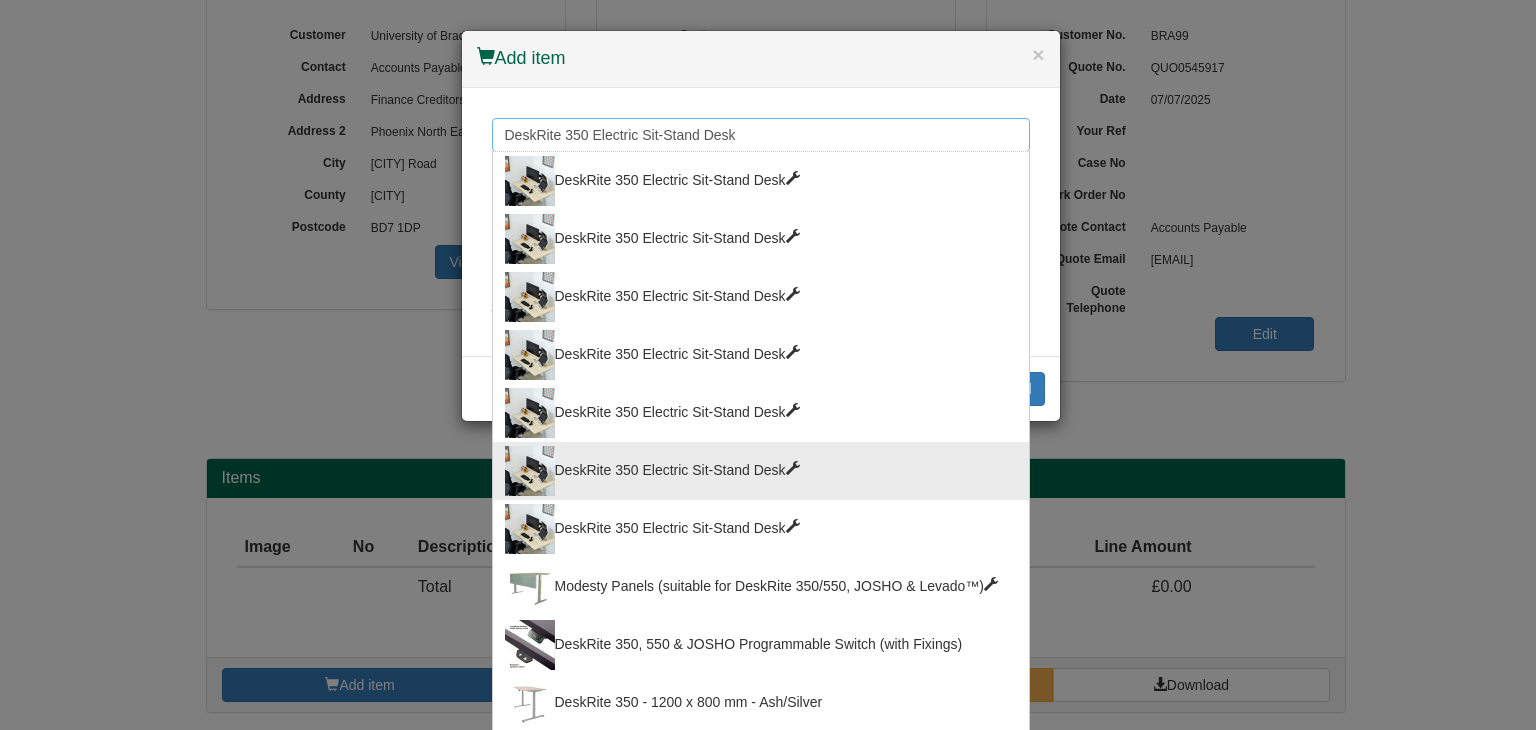click on "DeskRite 350 Electric Sit-Stand Desk" at bounding box center (761, 135) 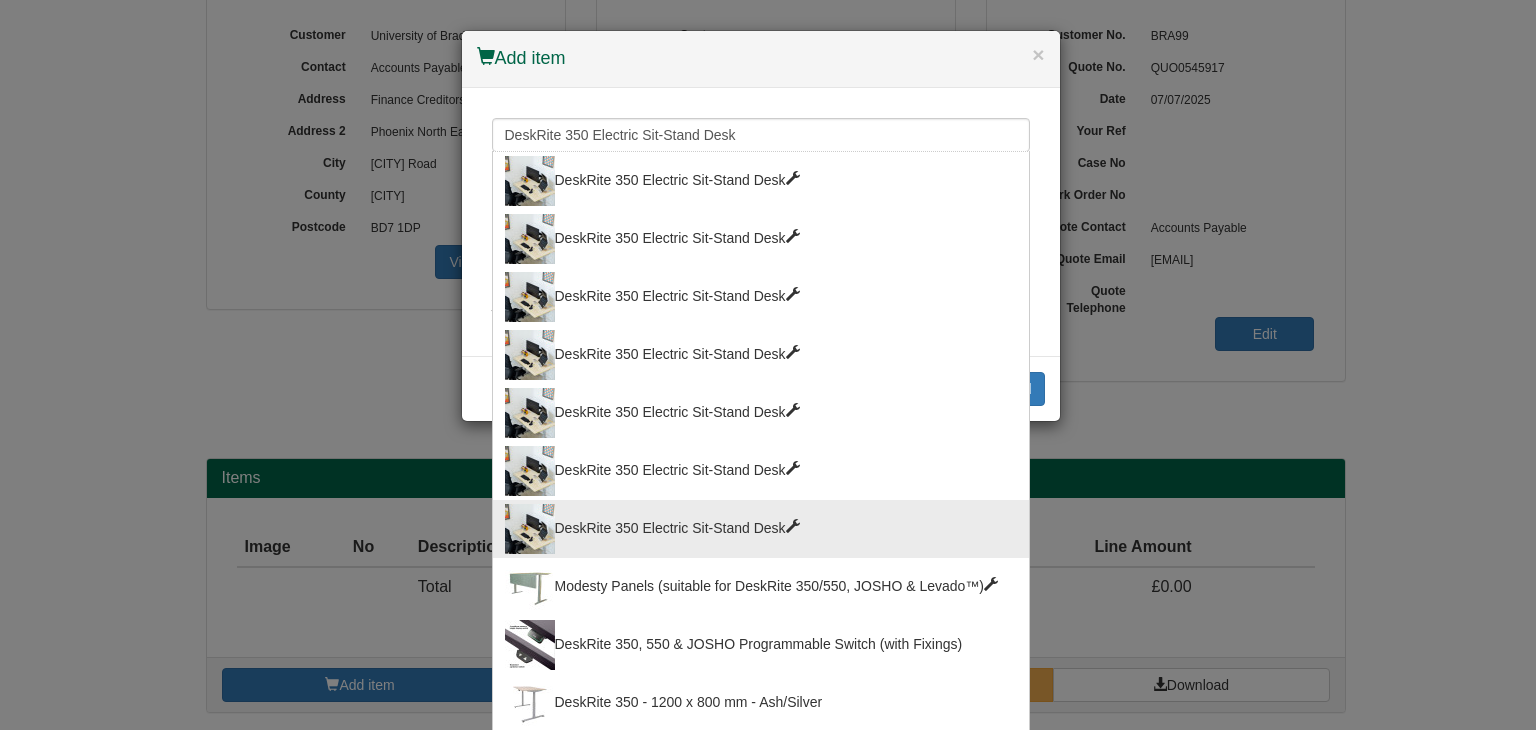 click on "DeskRite 350 Electric Sit-Stand Desk" at bounding box center [761, 529] 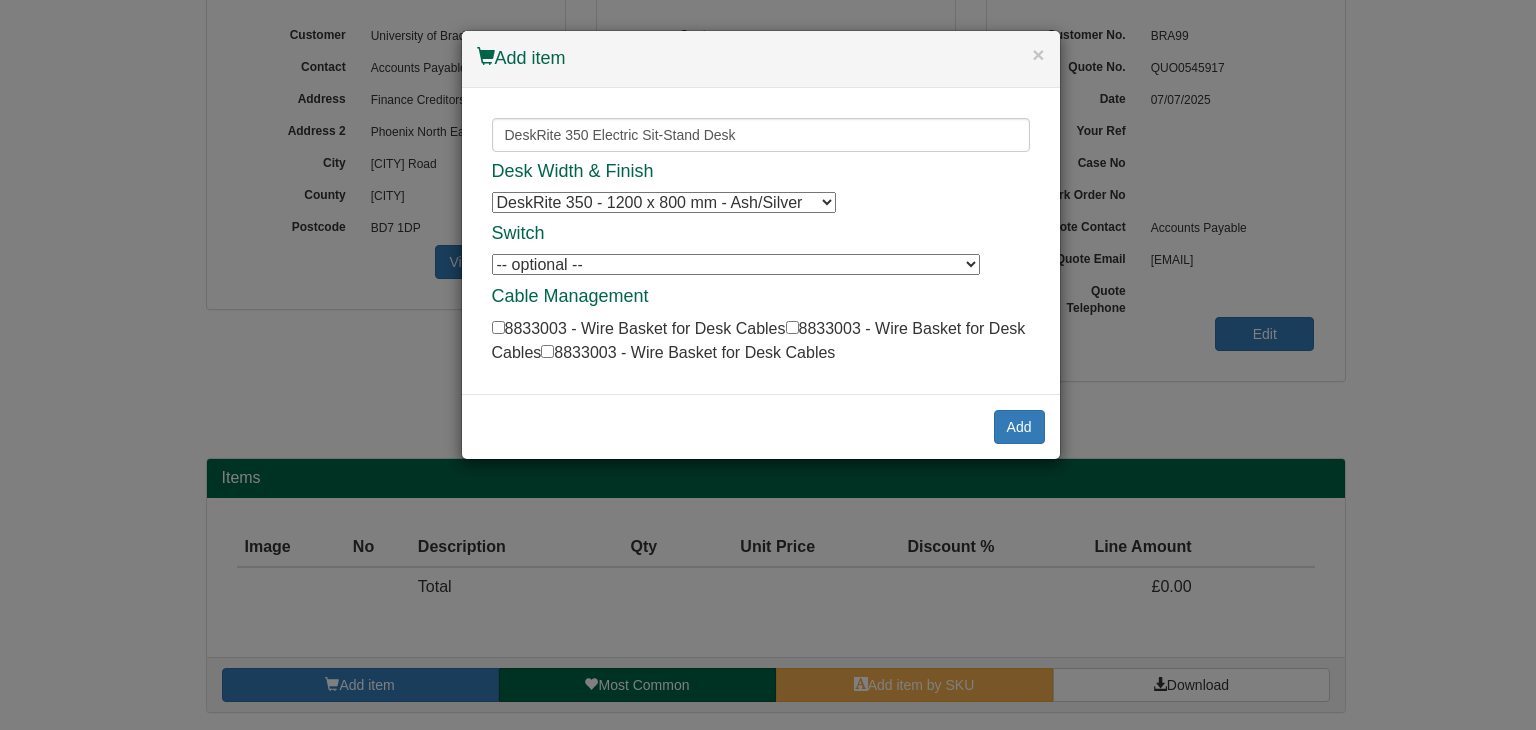 click on "DeskRite 350 - 1200 x 800 mm - Ash/Silver DeskRite 350 - 1200 x 800 mm - Ash/Silver DeskRite 350 - 1200 x 800 mm - Ash/Silver DeskRite 350 - 1400 x 800 mm - Ash/Silver DeskRite 350 - 1400 x 800 mm - Ash/Silver DeskRite 350 - 1400 x 800 mm - Ash/Silver DeskRite 350 - 1600 x 800 mm - Ash/Silver DeskRite 350 - 1600 x 800 mm - Ash/Silver DeskRite 350 - 1600 x 800 mm - Ash/Silver DeskRite 350 - 1800 x 800 mm - Ash/Silver DeskRite 350 - 1800 x 800 mm - Ash/Silver DeskRite 350 - 1800 x 800 mm - Ash/Silver DeskRite 350 - 1200 x 800 mm - White/Silver DeskRite 350 - 1200 x 800 mm - White/Silver DeskRite 350 - 1200 x 800 mm - White/Silver DeskRite 350 - 1400 x 800 mm - White/Silver DeskRite 350 - 1400 x 800 mm - White/Silver DeskRite 350 - 1400 x 800 mm - White/Silver DeskRite 350 - 1600 x 800 mm - White/Silver DeskRite 350 - 1600 x 800 mm - White/Silver DeskRite 350 - 1600 x 800 mm - White/Silver DeskRite 350 - 1200 x 800 mm - Ash/White DeskRite 350 - 1200 x 800 mm - Ash/White DeskRite 350 - 1200 x 800 mm - Ash/White" at bounding box center [664, 202] 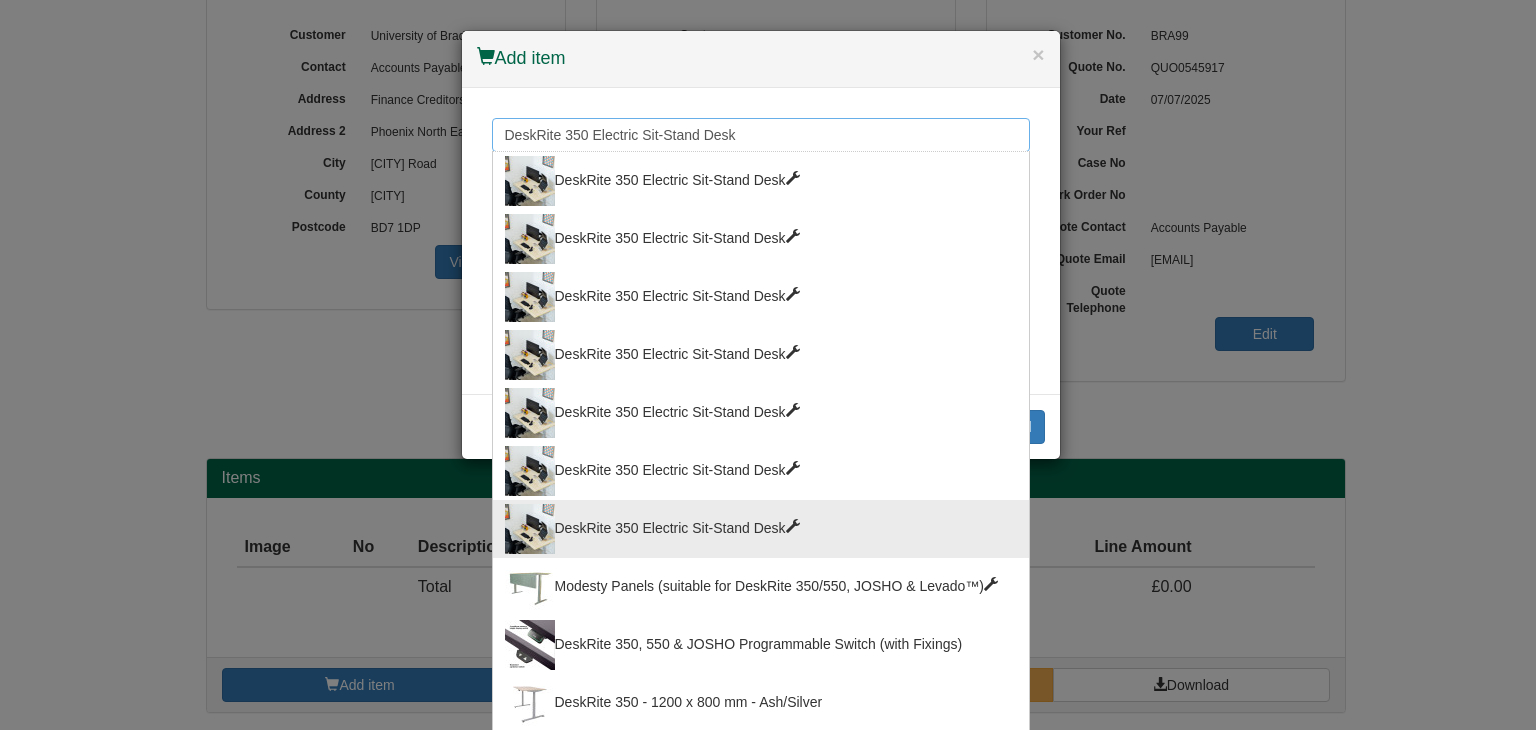 click on "DeskRite 350 Electric Sit-Stand Desk" at bounding box center (761, 135) 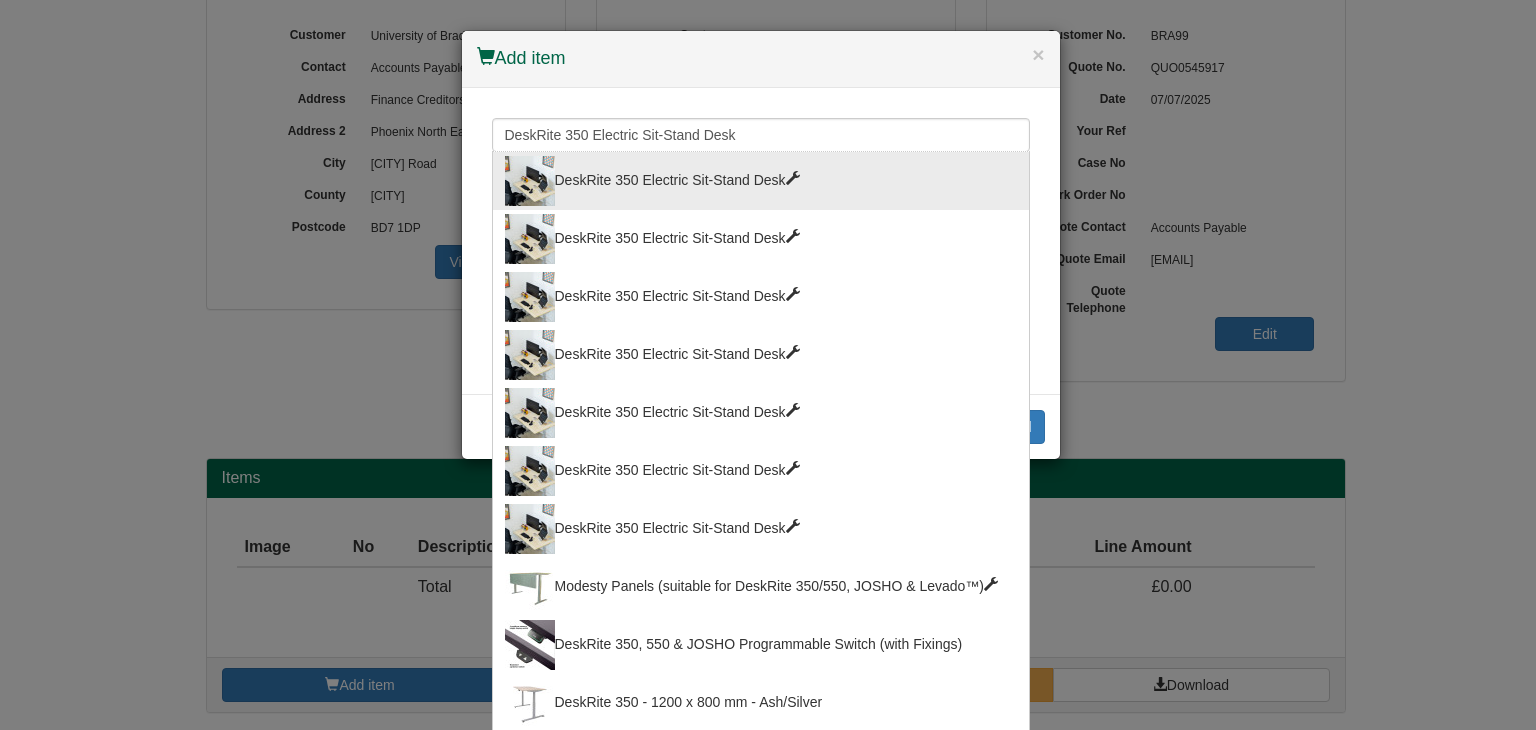 click on "DeskRite 350 Electric Sit-Stand Desk" at bounding box center (761, 181) 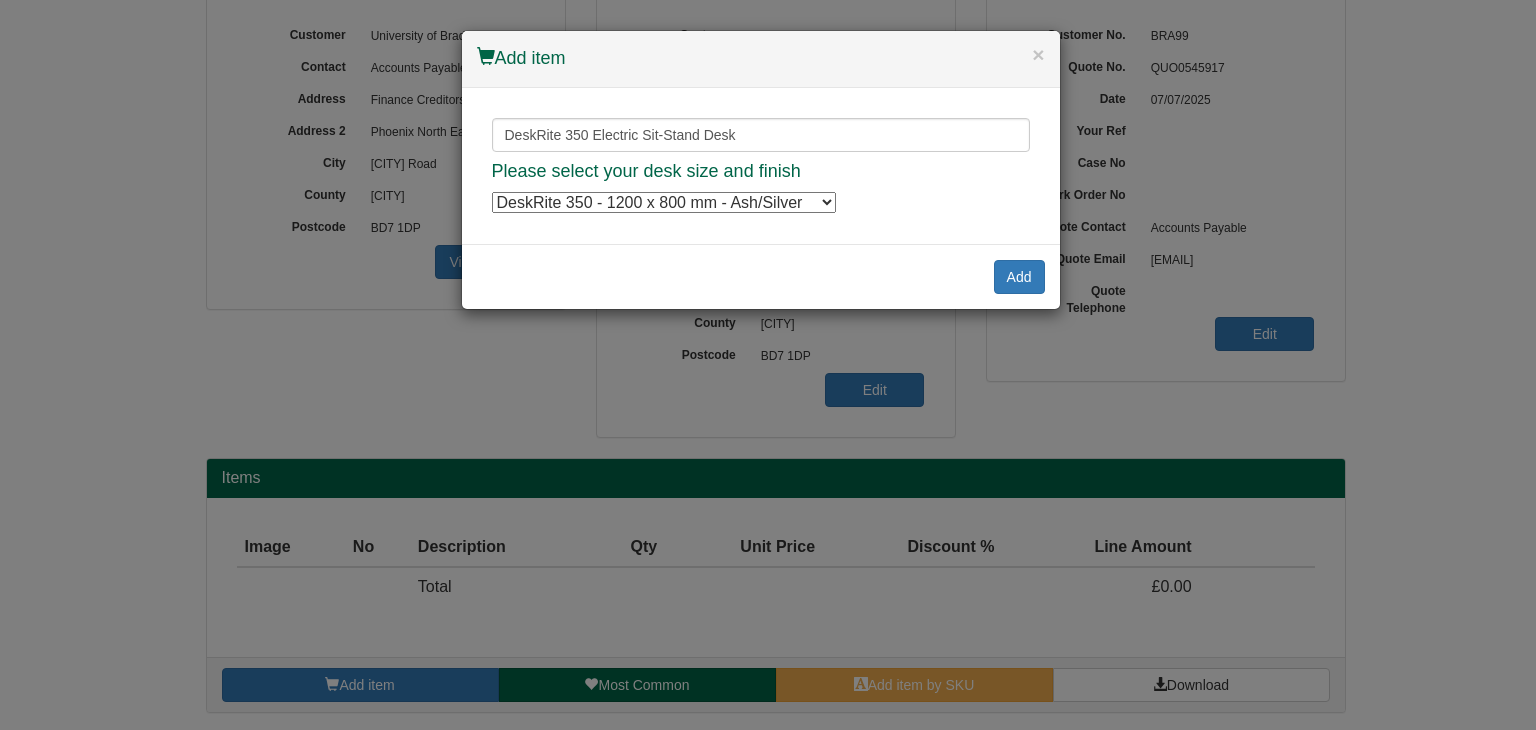 click on "DeskRite 350 - 1200 x 800 mm - Ash/Silver DeskRite 350 - 1200 x 800 mm - Ash/Silver DeskRite 350 - 1200 x 800 mm - Ash/Silver DeskRite 350 - 1200 x 800 mm - Ash/Silver DeskRite 350 - 1400 x 800 mm - Ash/Silver DeskRite 350 - 1400 x 800 mm - Ash/Silver DeskRite 350 - 1400 x 800 mm - Ash/Silver DeskRite 350 - 1400 x 800 mm - Ash/Silver DeskRite 350 - 1600 x 800 mm - Ash/Silver DeskRite 350 - 1600 x 800 mm - Ash/Silver DeskRite 350 - 1600 x 800 mm - Ash/Silver DeskRite 350 - 1600 x 800 mm - Ash/Silver DeskRite 350 - 1800 x 800 mm - Ash/Silver DeskRite 350 - 1800 x 800 mm - Ash/Silver DeskRite 350 - 1800 x 800 mm - Ash/Silver DeskRite 350 - 1800 x 800 mm - Ash/Silver DeskRite 350 - 1200 x 800 mm - White/White DeskRite 350 - 1200 x 800 mm - White/White DeskRite 350 - 1200 x 800 mm - White/White DeskRite 350 - 1200 x 800 mm - White/White DeskRite 350 - 1400 x 800 mm - White/White DeskRite 350 - 1400 x 800 mm - White/White DeskRite 350 - 1400 x 800 mm - White/White DeskRite 350 - 1400 x 800 mm - White/White" at bounding box center [664, 202] 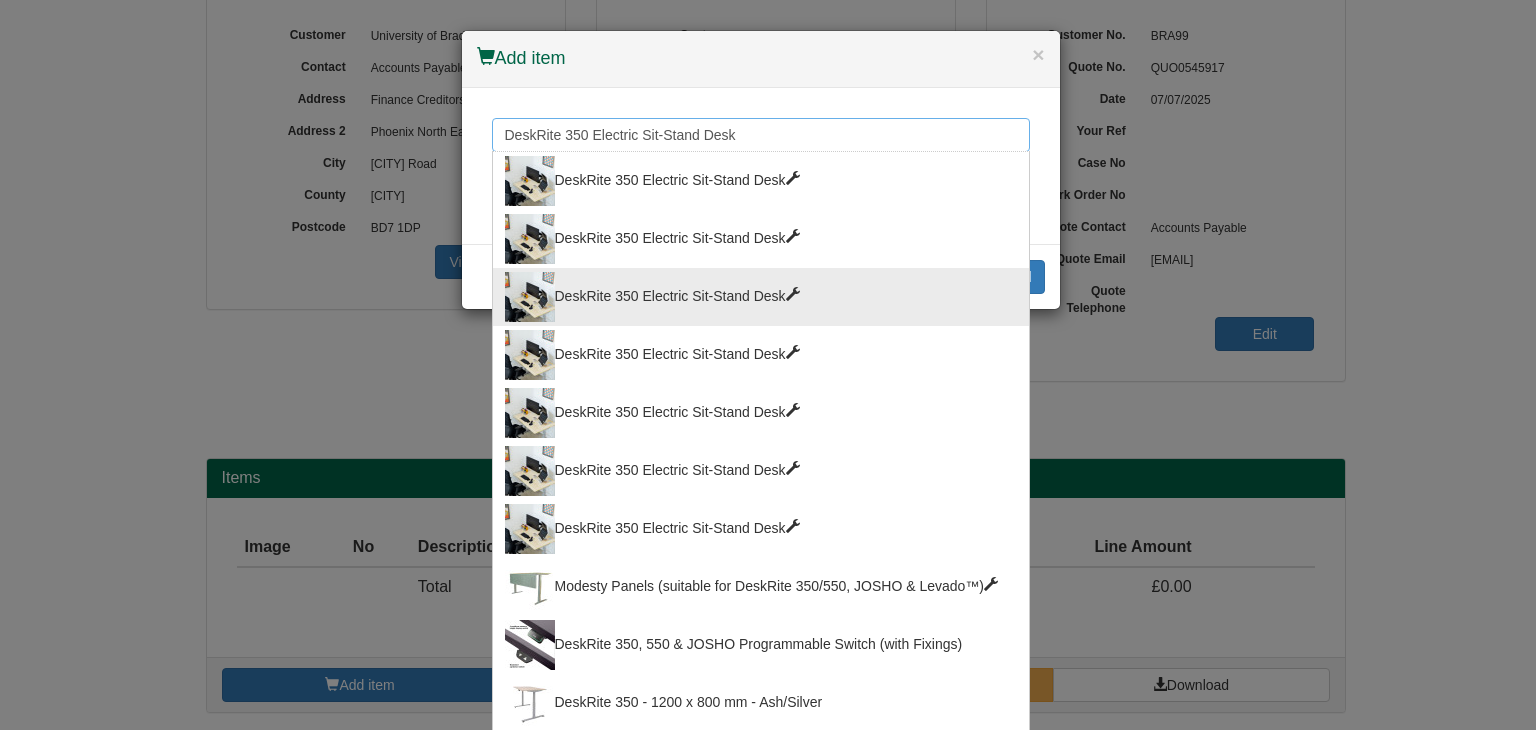 click on "DeskRite 350 Electric Sit-Stand Desk" at bounding box center (761, 135) 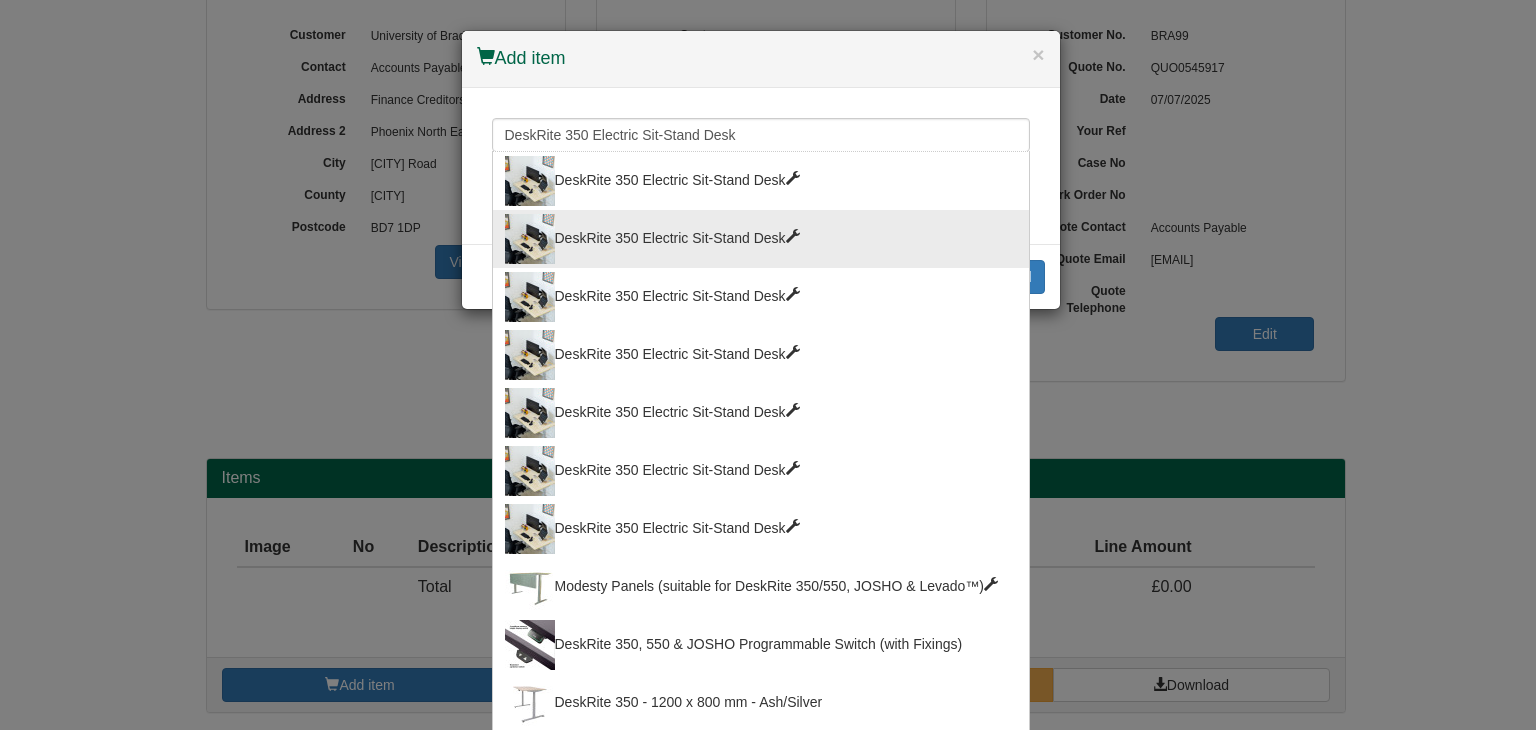 click on "DeskRite 350 Electric Sit-Stand Desk" at bounding box center [761, 239] 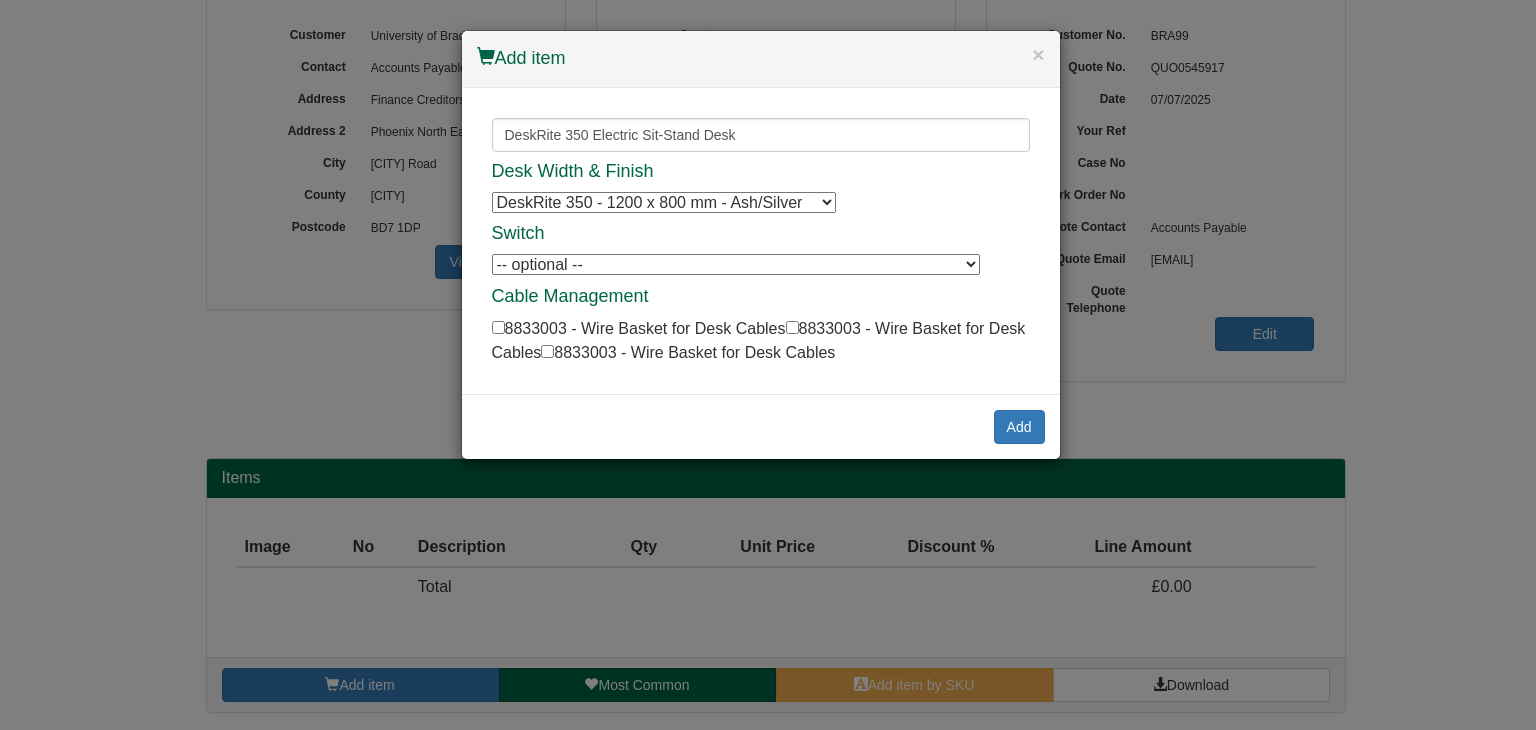 click on "DeskRite 350 - 1200 x 800 mm - Ash/Silver DeskRite 350 - 1200 x 800 mm - Ash/Silver DeskRite 350 - 1200 x 800 mm - Ash/Silver DeskRite 350 - 1200 x 800 mm - White/Silver DeskRite 350 - 1200 x 800 mm - White/Silver DeskRite 350 - 1200 x 800 mm - White/Silver DeskRite 350 - 1200 x 800 mm - Black/Silver DeskRite 350 - 1200 x 800 mm - Black/Silver DeskRite 350 - 1200 x 800 mm - Black/Silver DeskRite 350 - 1200 x 800 mm - Ash/White DeskRite 350 - 1200 x 800 mm - Ash/White DeskRite 350 - 1200 x 800 mm - Ash/White DeskRite 350 - 1200 x 800 mm - Ash/Black DeskRite 350 - 1200 x 800 mm - Ash/Black DeskRite 350 - 1200 x 800 mm - Ash/Black DeskRite 350 - 1200 x 800 mm - White/White DeskRite 350 - 1200 x 800 mm - White/White DeskRite 350 - 1200 x 800 mm - White/White" at bounding box center (664, 202) 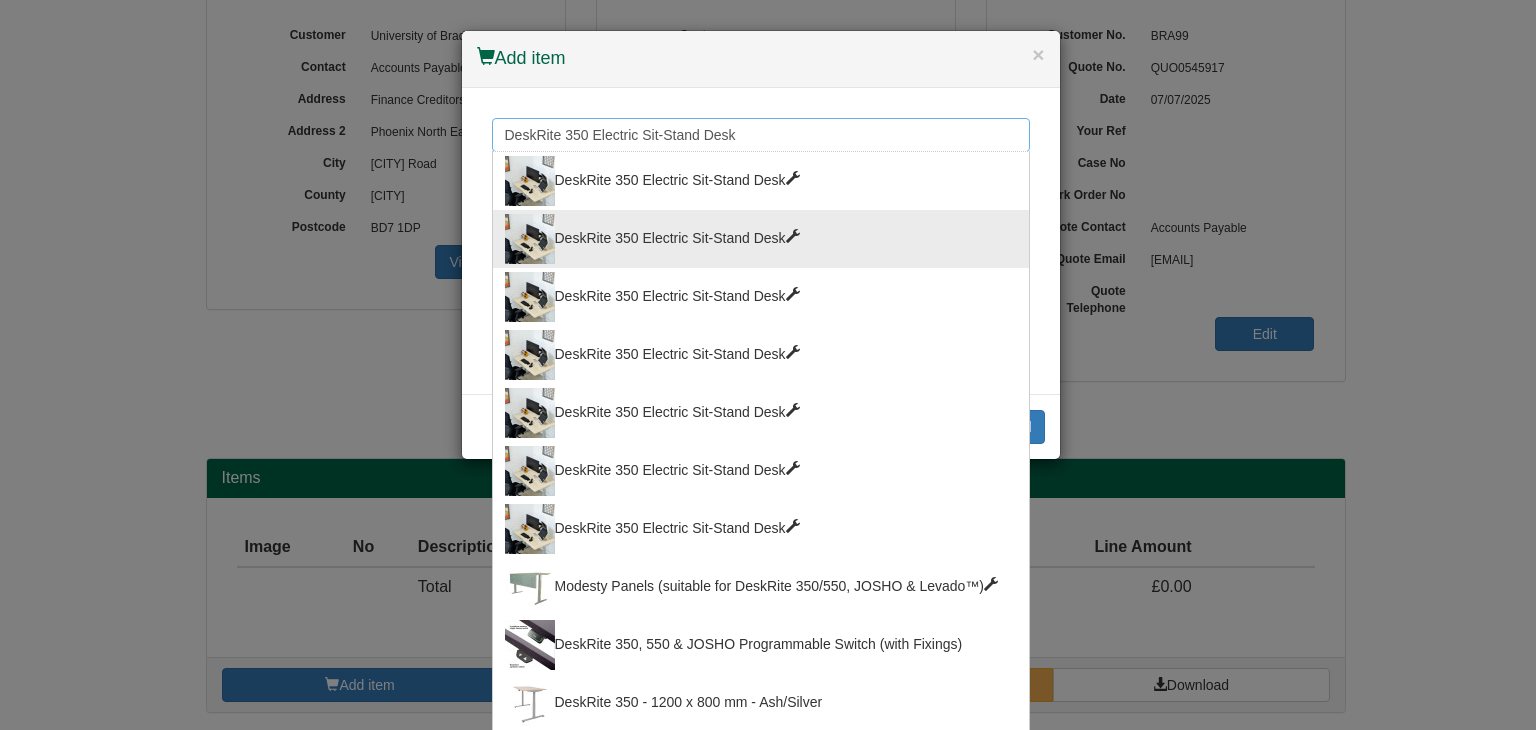 click on "DeskRite 350 Electric Sit-Stand Desk" at bounding box center [761, 135] 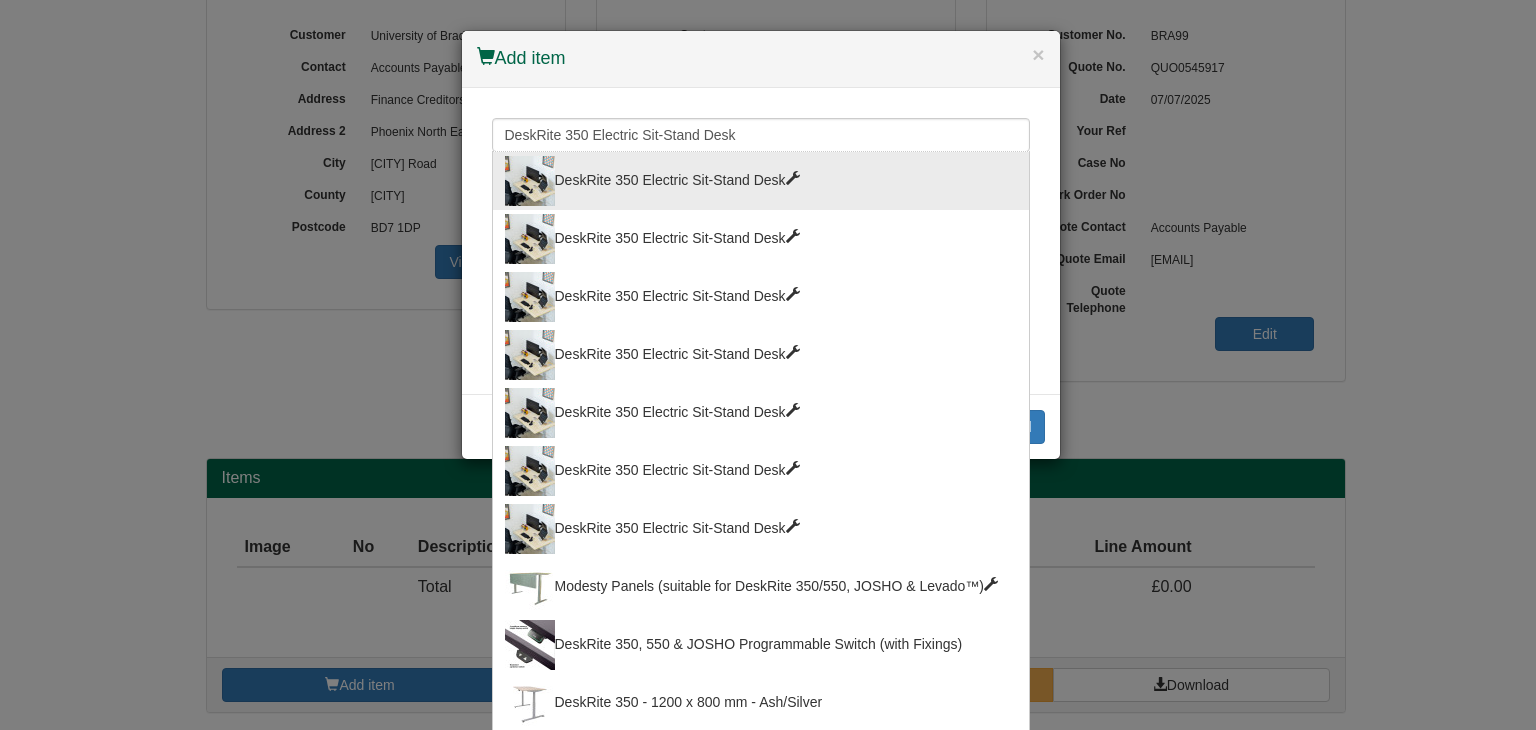 click on "DeskRite 350 Electric Sit-Stand Desk" at bounding box center (761, 181) 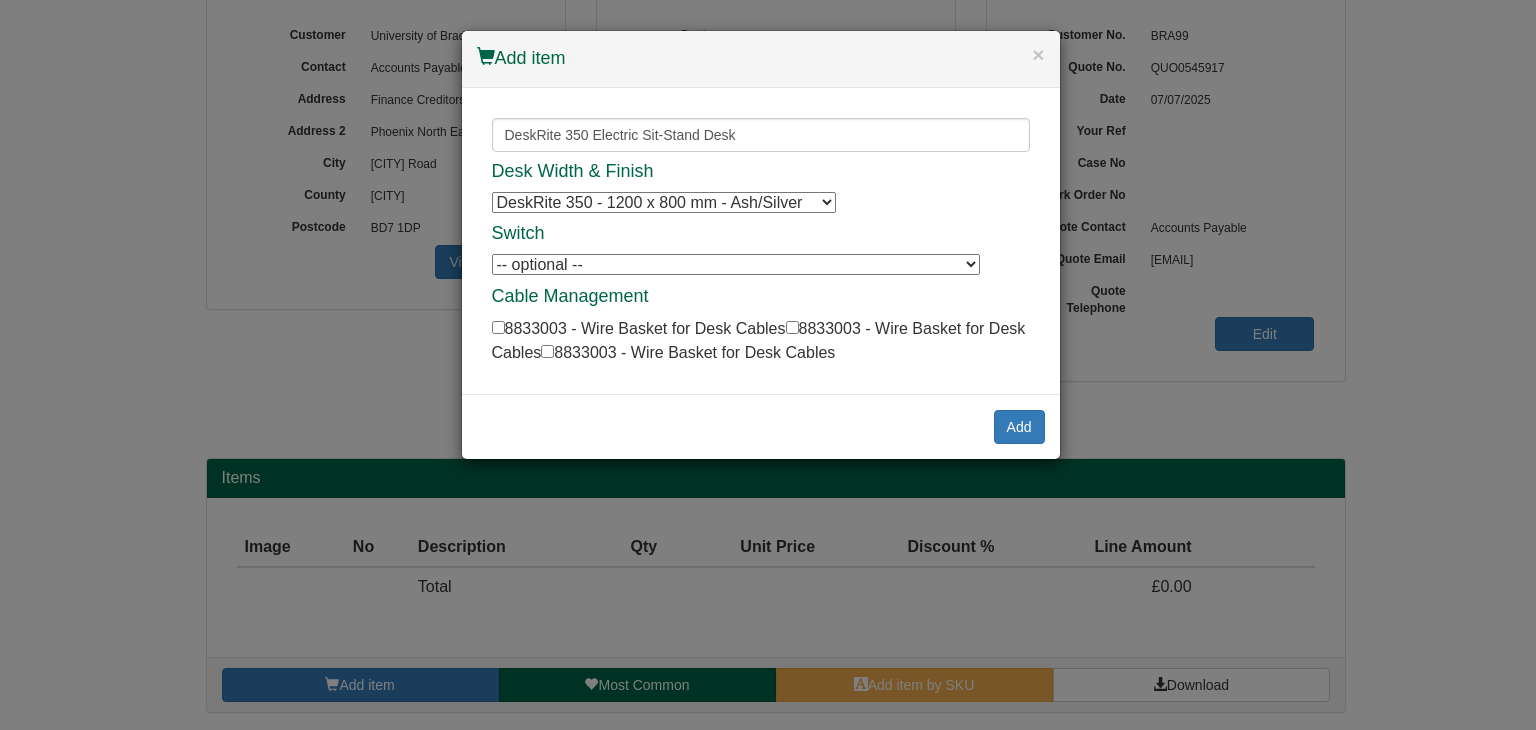 click on "DeskRite 350 - 1200 x 800 mm - Ash/Silver DeskRite 350 - 1200 x 800 mm - Ash/Silver DeskRite 350 - 1200 x 800 mm - Ash/Silver DeskRite 350 - 1400 x 800 mm - Ash/Silver DeskRite 350 - 1400 x 800 mm - Ash/Silver DeskRite 350 - 1400 x 800 mm - Ash/Silver DeskRite 350 - 1600 x 800 mm - Ash/Silver DeskRite 350 - 1600 x 800 mm - Ash/Silver DeskRite 350 - 1600 x 800 mm - Ash/Silver DeskRite 350 - 1800 x 800 mm - Ash/Silver DeskRite 350 - 1800 x 800 mm - Ash/Silver DeskRite 350 - 1800 x 800 mm - Ash/Silver DeskRite 350 - 1200 x 800 mm - White/Silver DeskRite 350 - 1200 x 800 mm - White/Silver DeskRite 350 - 1200 x 800 mm - White/Silver DeskRite 350 - 1400 x 800 mm - White/Silver DeskRite 350 - 1400 x 800 mm - White/Silver DeskRite 350 - 1400 x 800 mm - White/Silver DeskRite 350 - 1600 x 800 mm - White/Silver DeskRite 350 - 1600 x 800 mm - White/Silver DeskRite 350 - 1600 x 800 mm - White/Silver DeskRite 350 - 1200 x 800 mm - Ash/White DeskRite 350 - 1200 x 800 mm - Ash/White DeskRite 350 - 1200 x 800 mm - Ash/White" at bounding box center (664, 202) 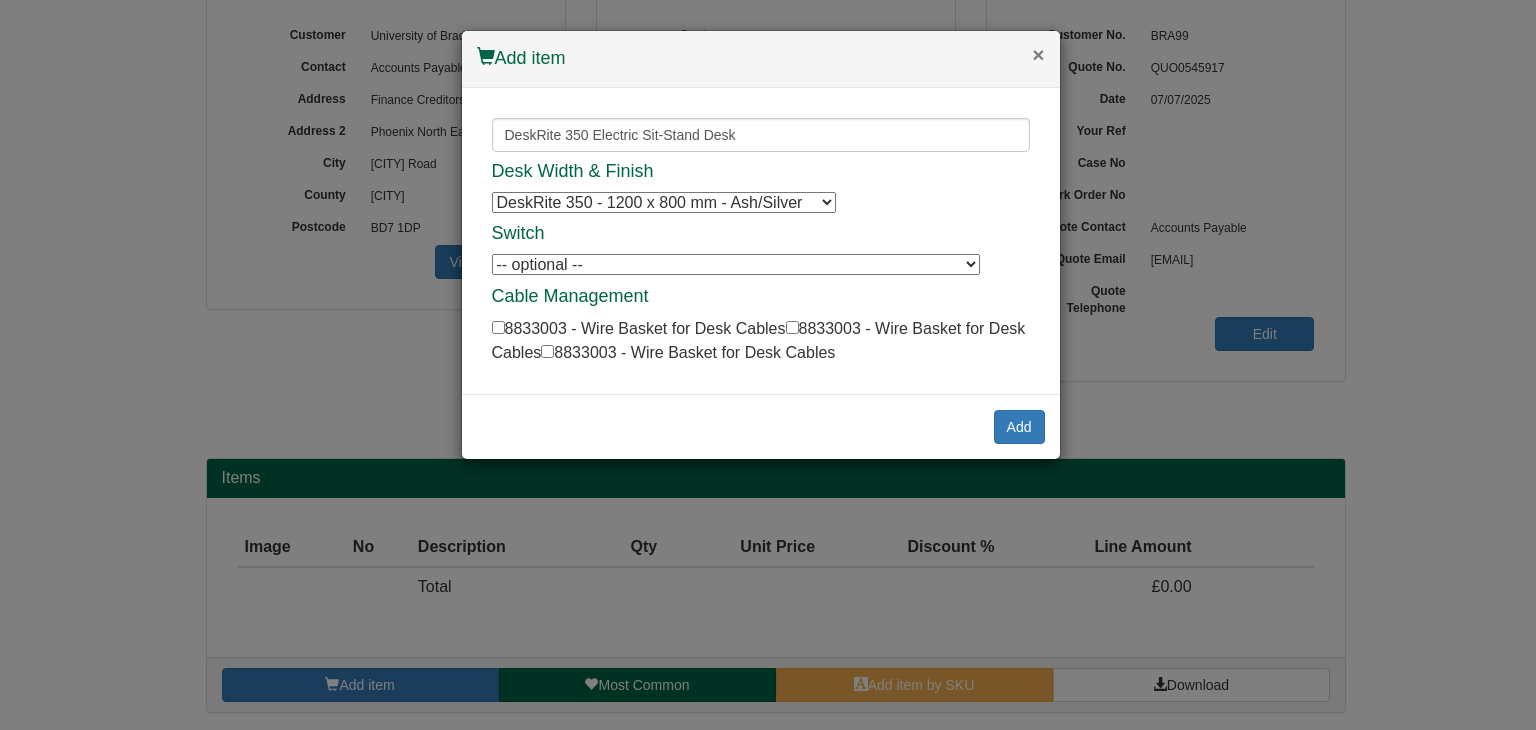 click on "×" at bounding box center [1038, 54] 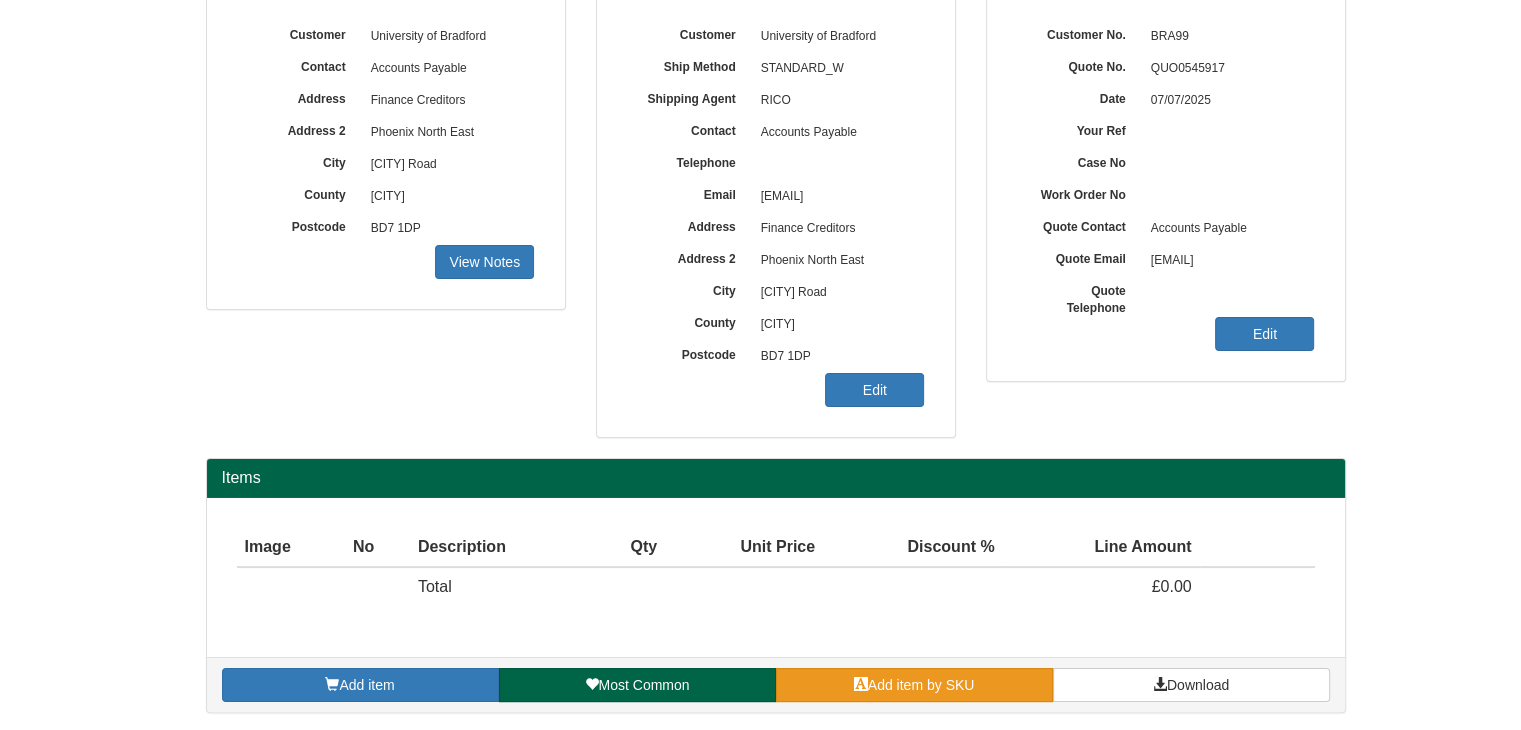 click on "Add item by SKU" at bounding box center (921, 685) 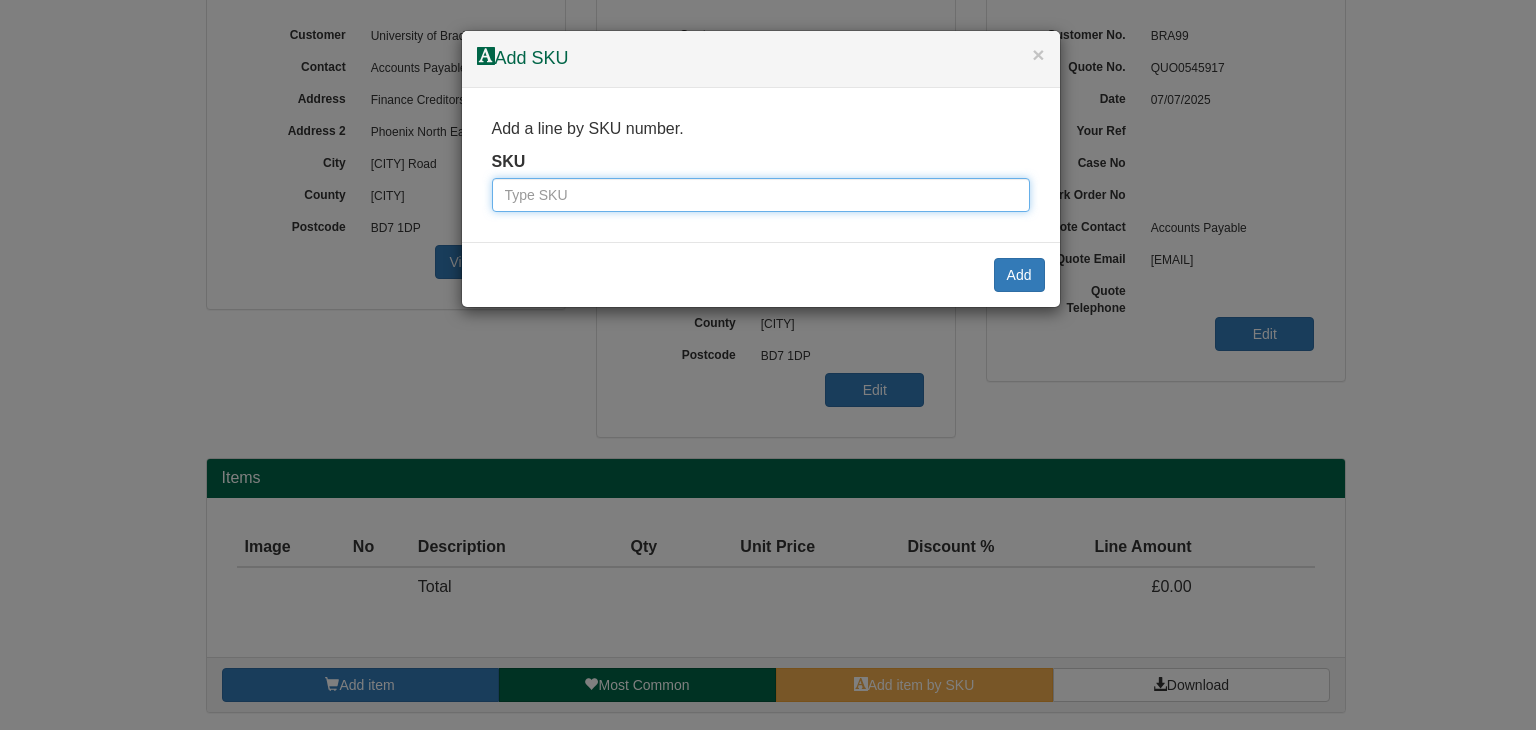paste on "[NUMBER]" 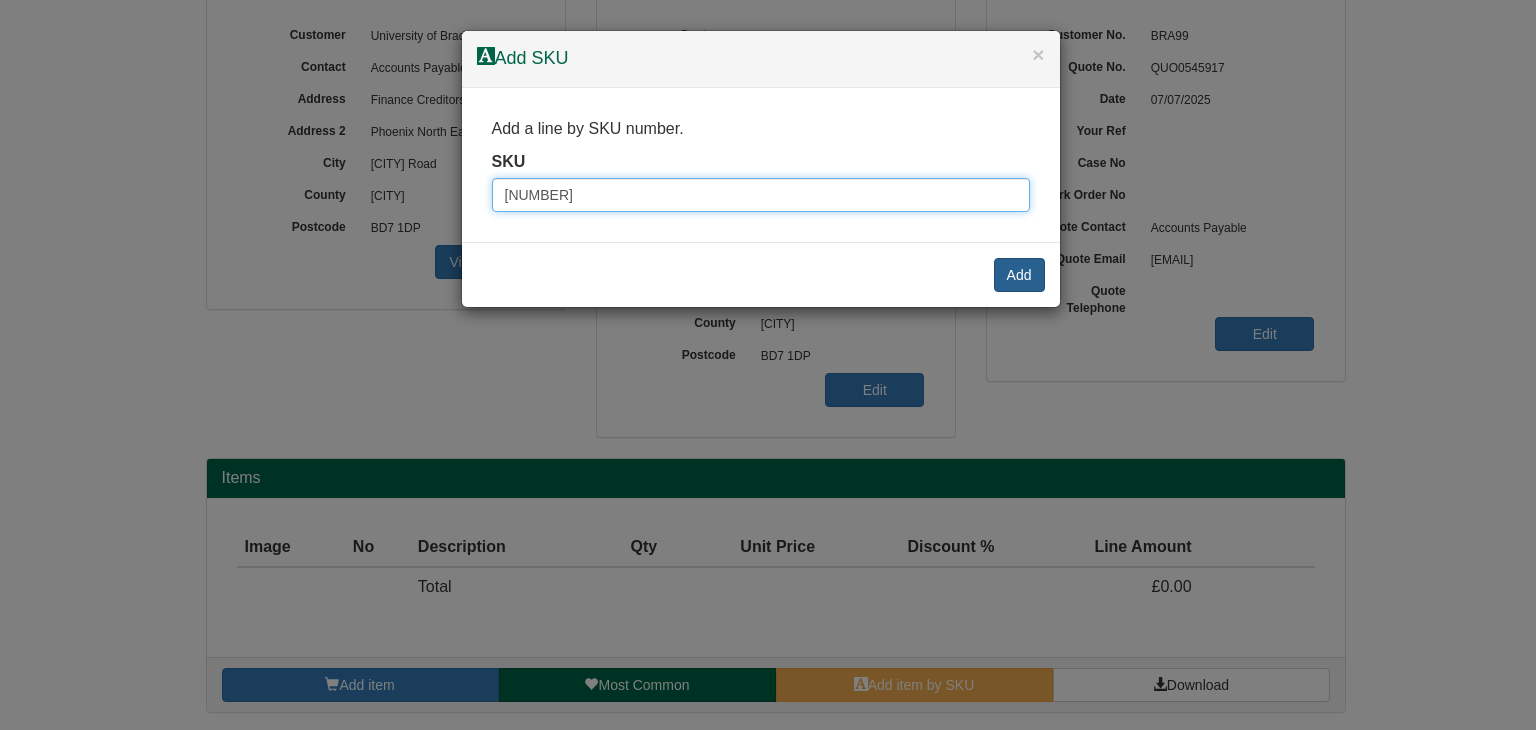 type on "[NUMBER]" 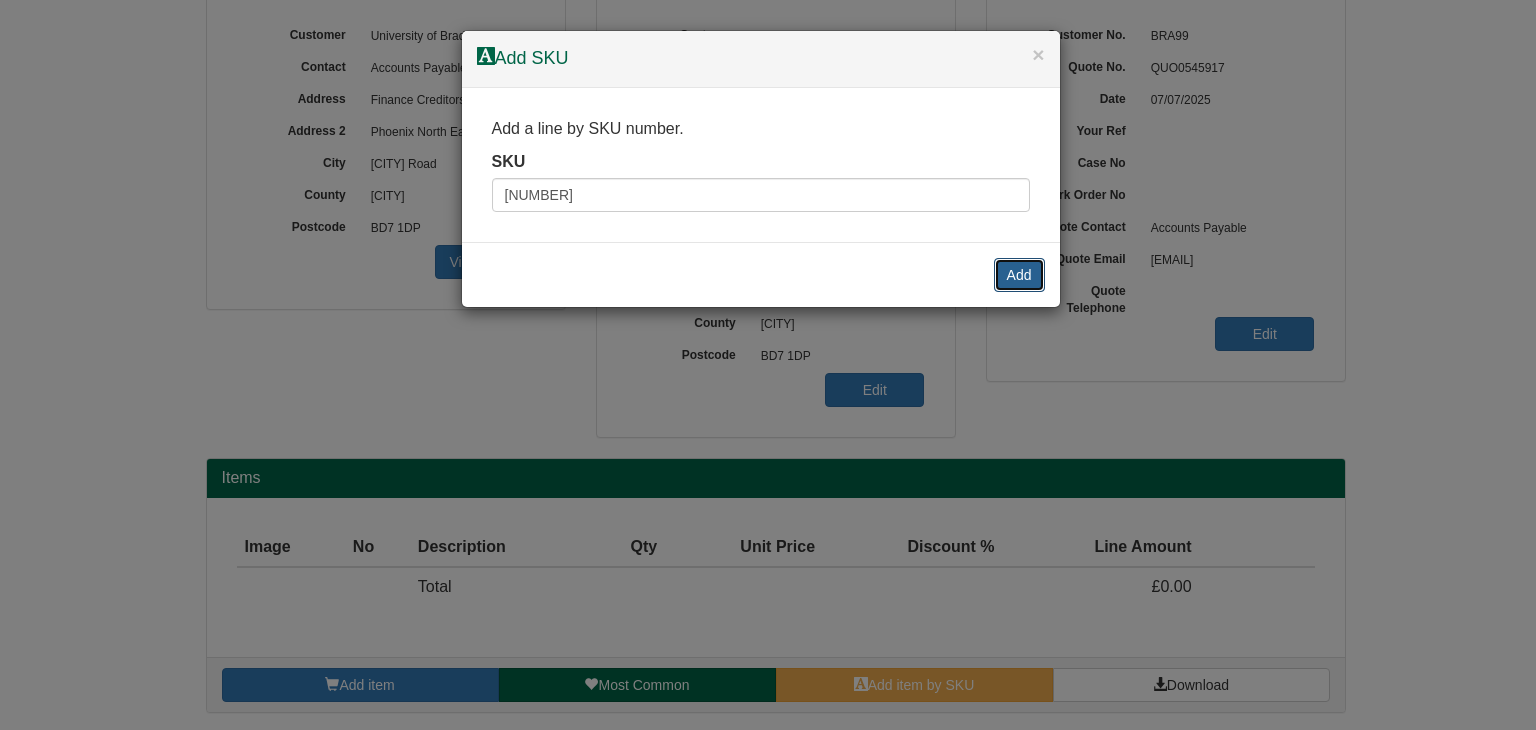 click on "Add" at bounding box center [1019, 275] 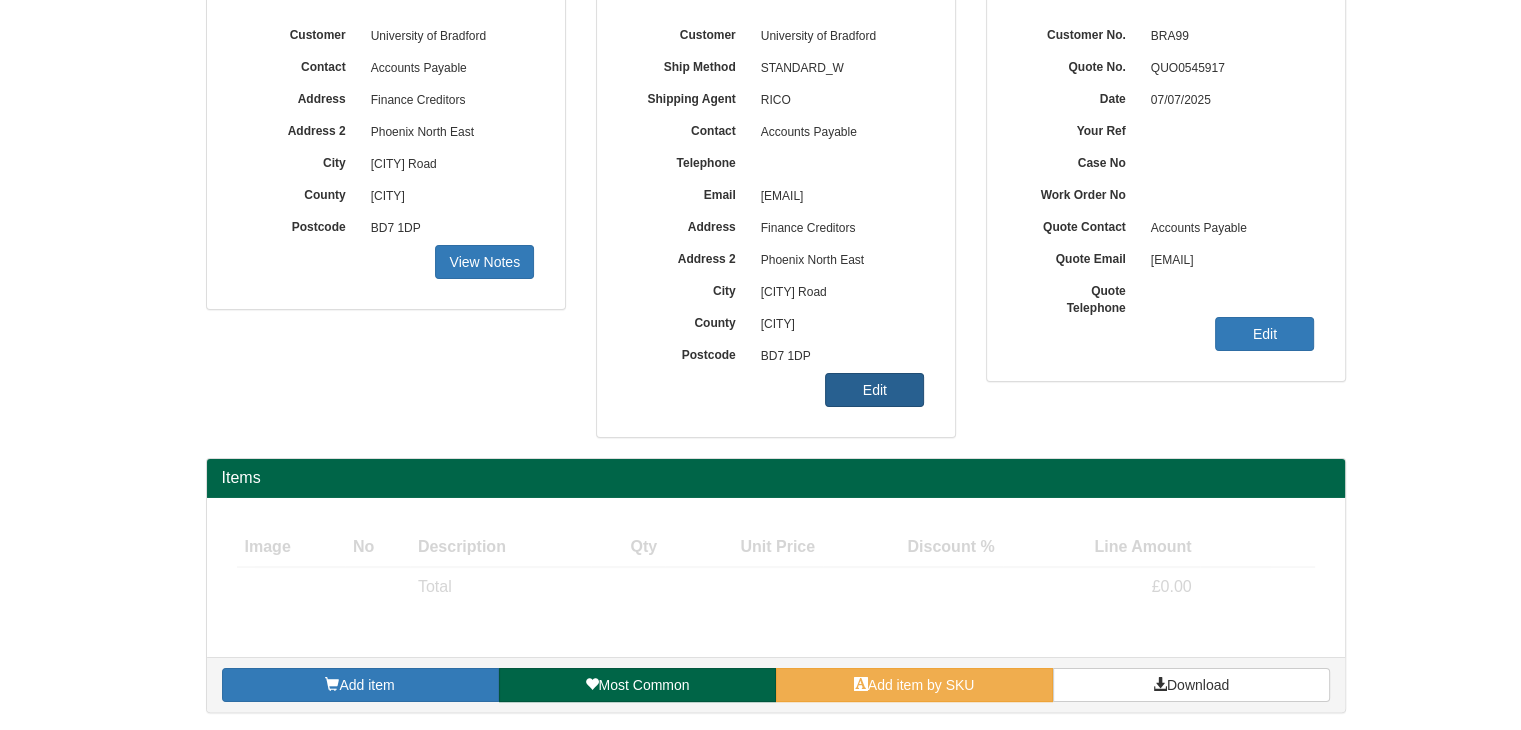 click on "Edit" at bounding box center (484, 262) 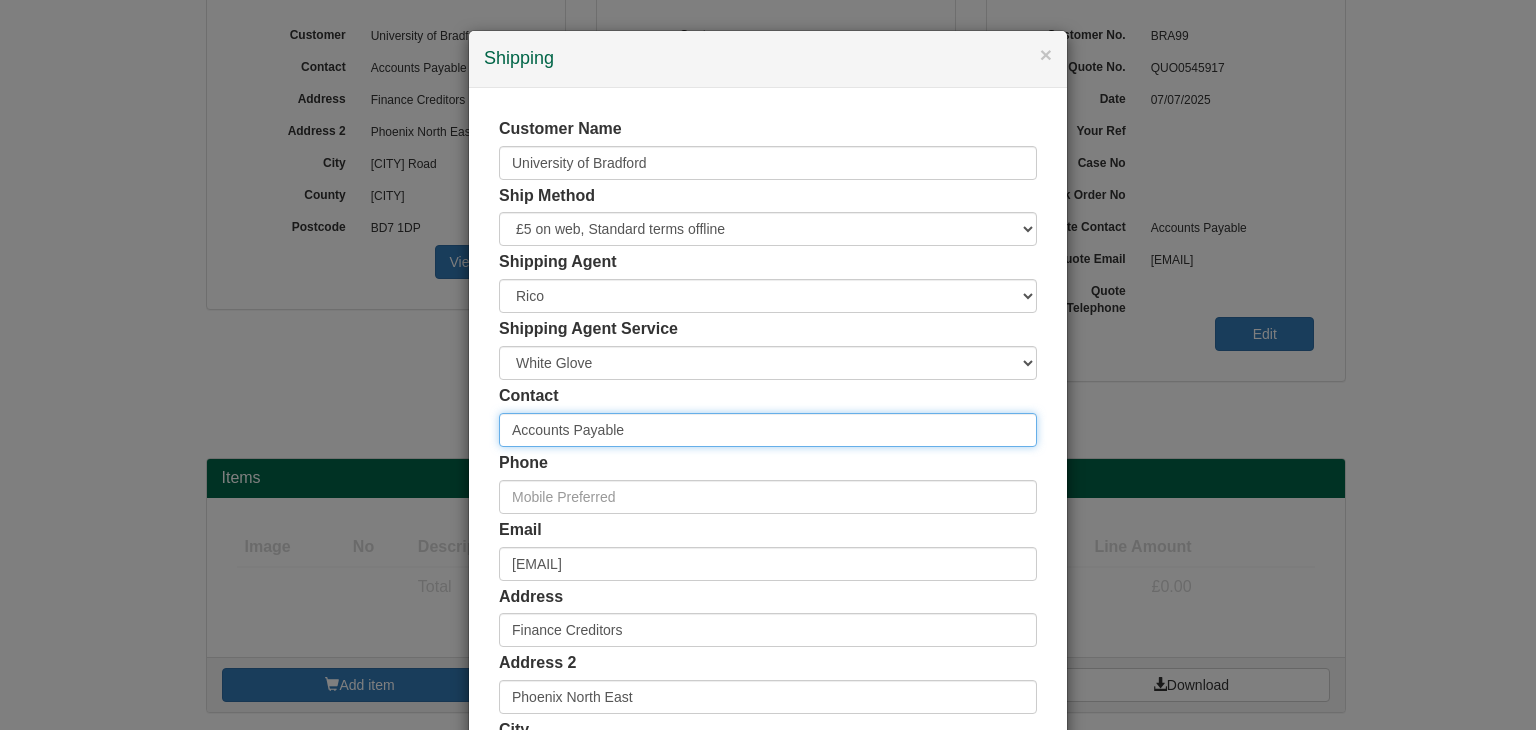 drag, startPoint x: 659, startPoint y: 427, endPoint x: 386, endPoint y: 423, distance: 273.0293 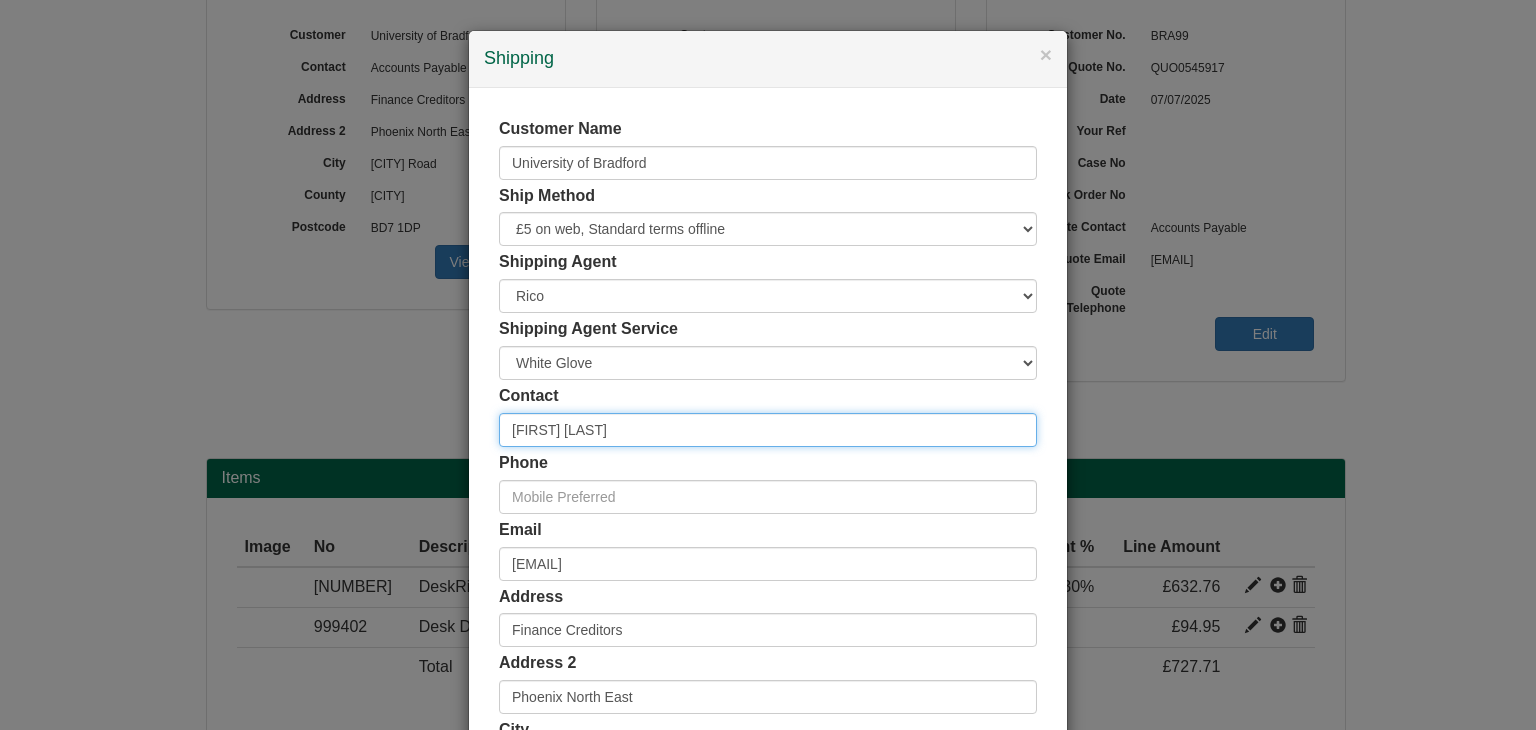 type on "[FIRST] [LAST]" 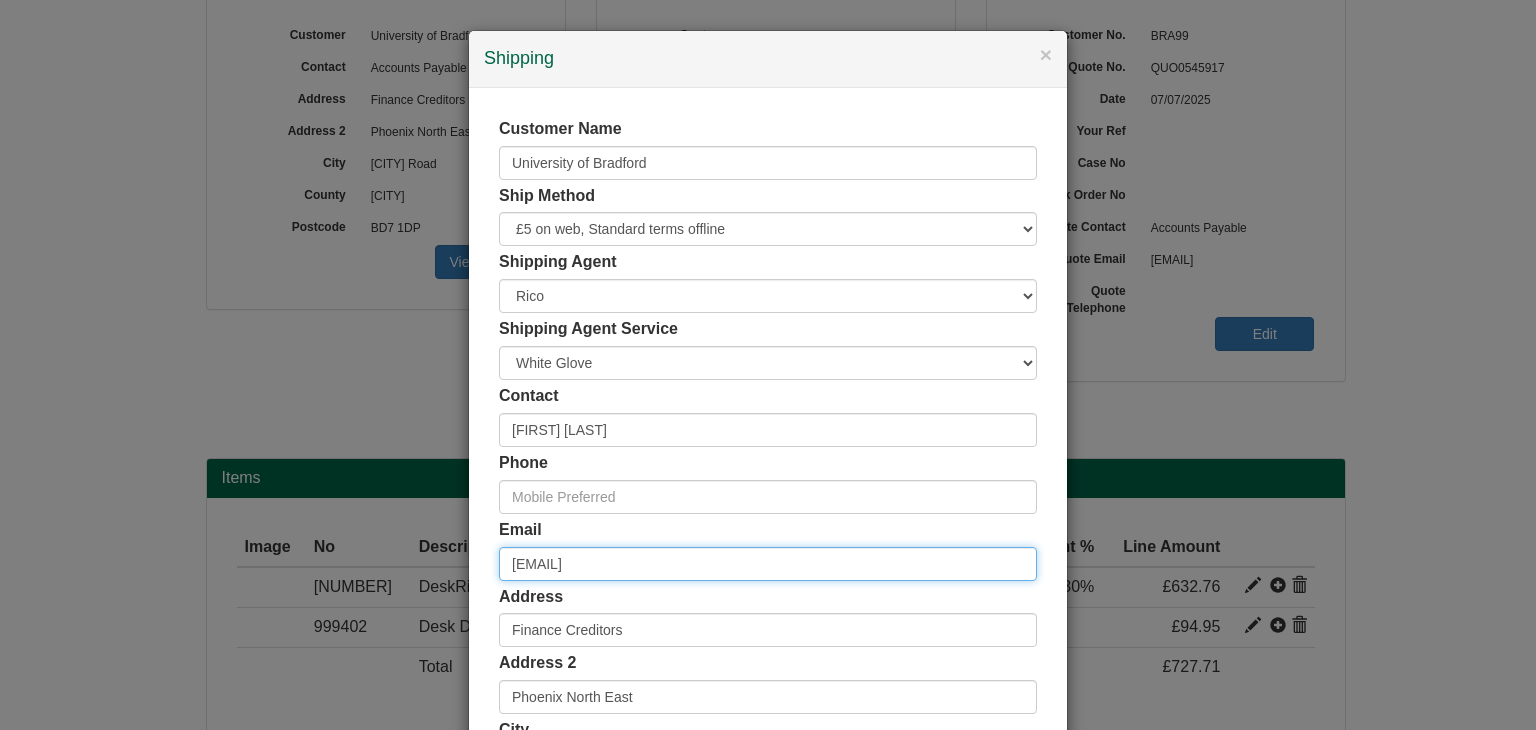 drag, startPoint x: 680, startPoint y: 568, endPoint x: 376, endPoint y: 568, distance: 304 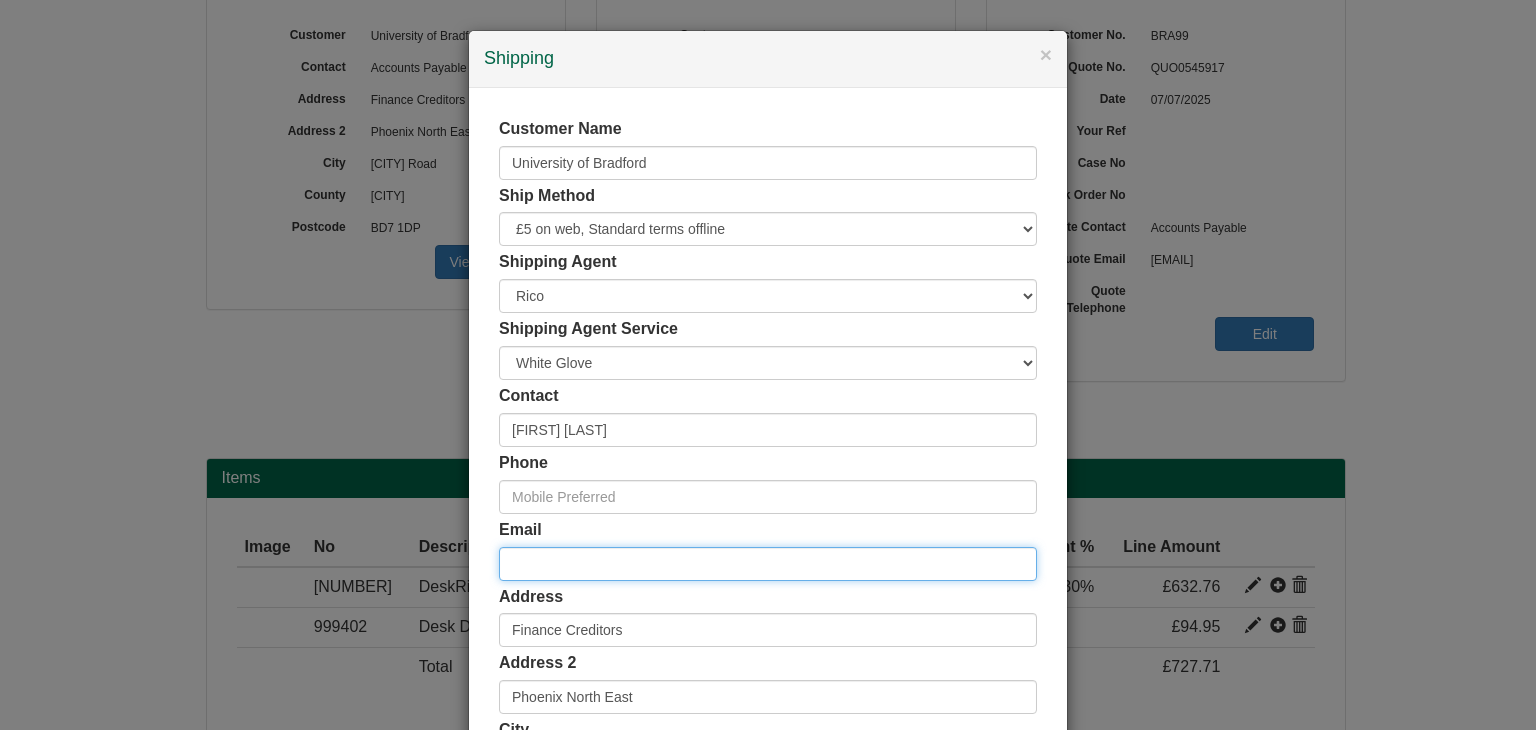 paste on "[EMAIL]" 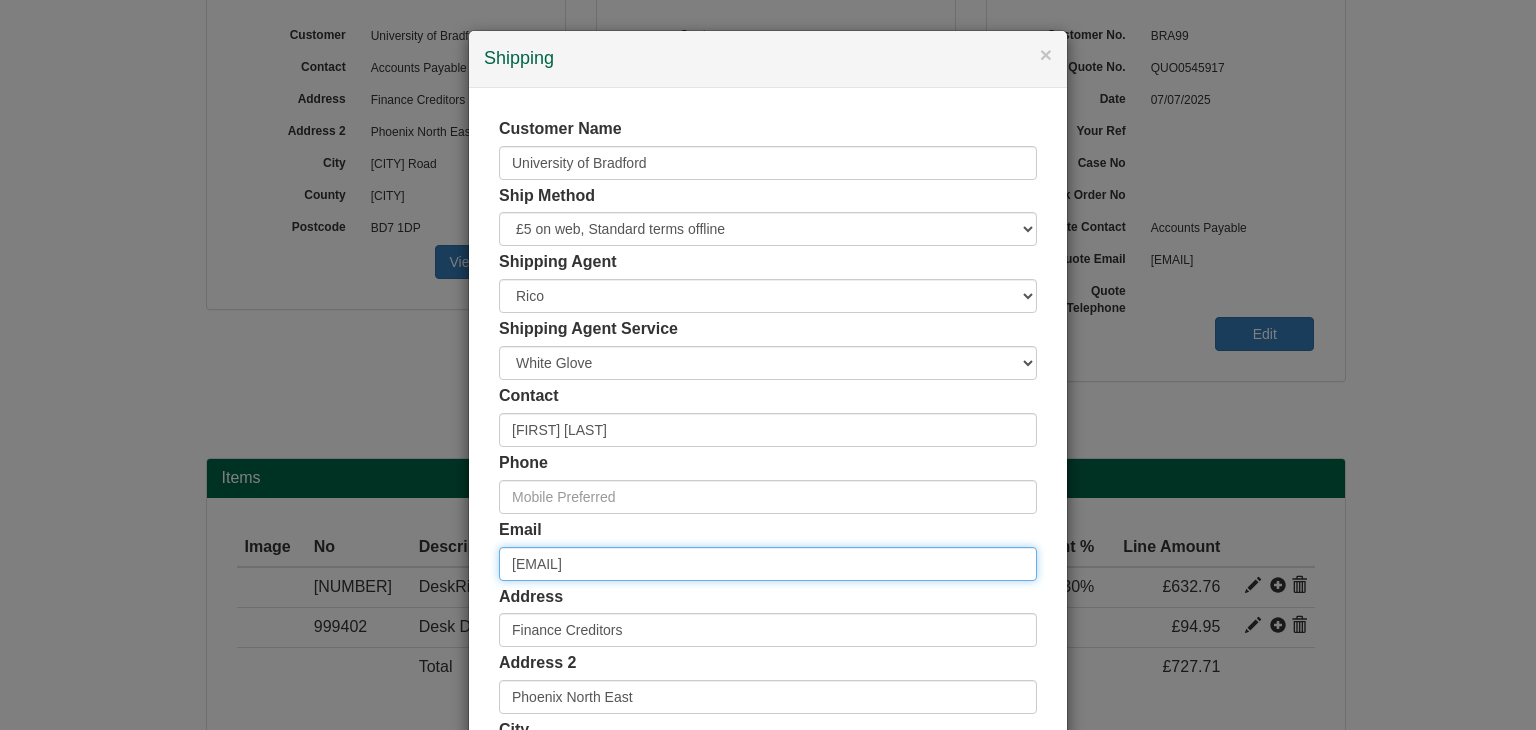scroll, scrollTop: 300, scrollLeft: 0, axis: vertical 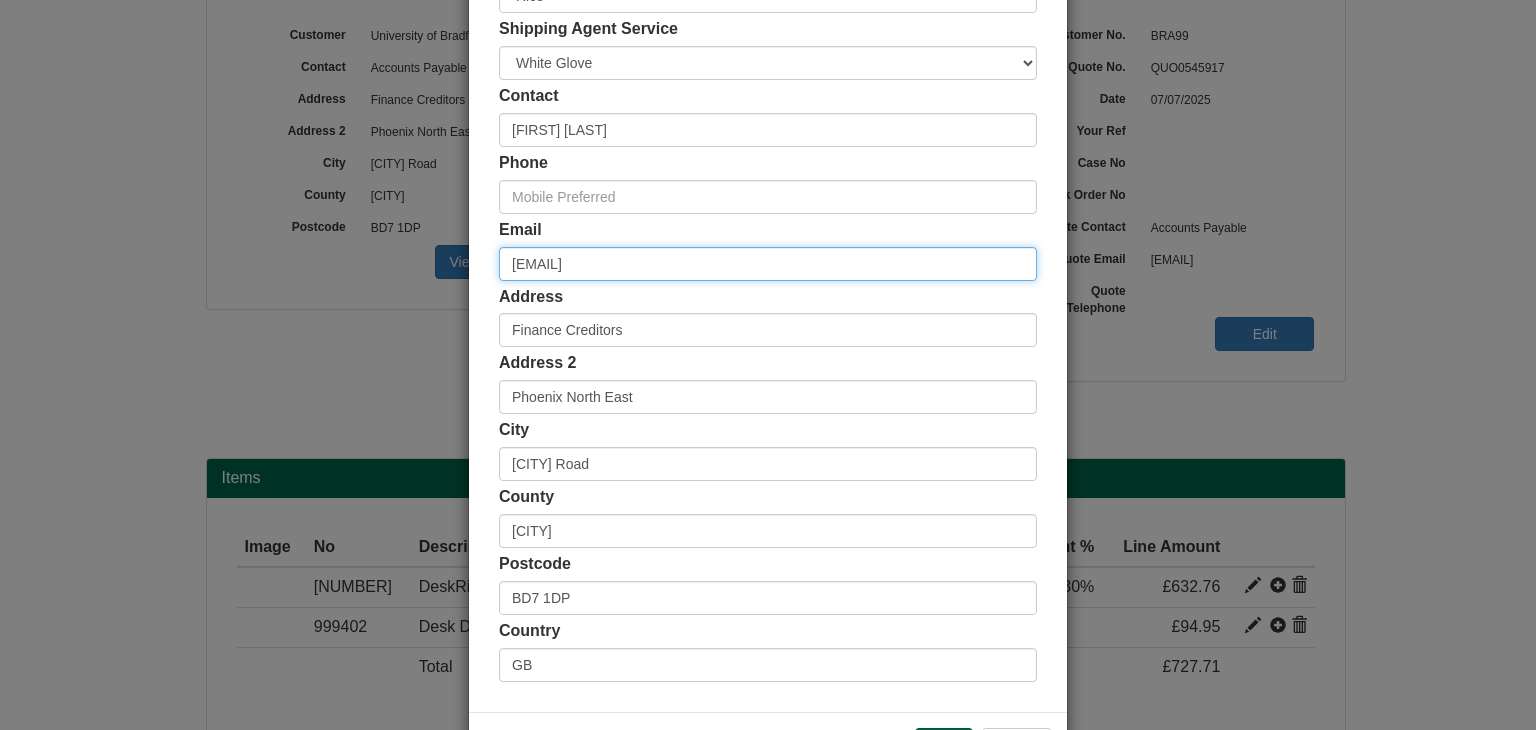 type on "[EMAIL]" 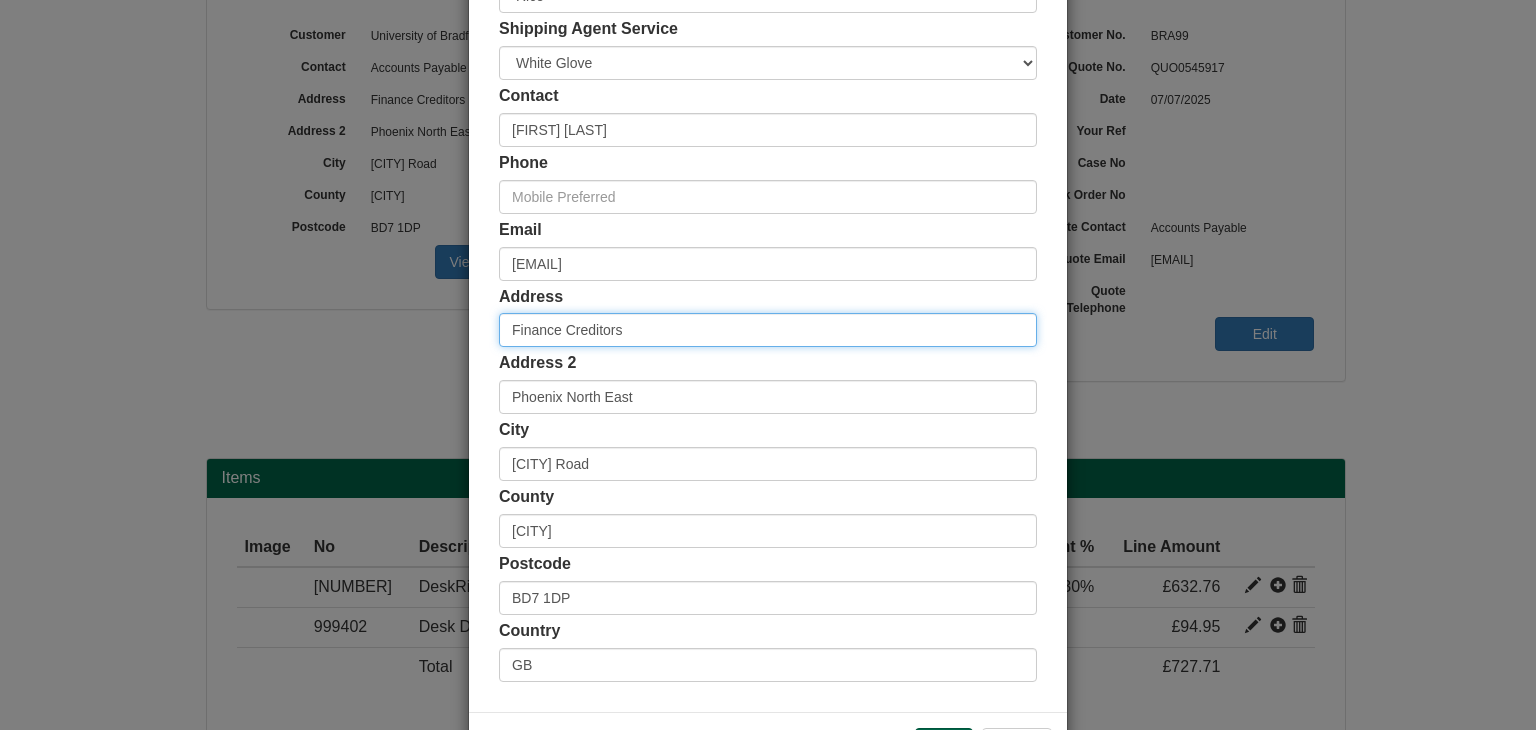 drag, startPoint x: 491, startPoint y: 329, endPoint x: 400, endPoint y: 326, distance: 91.04944 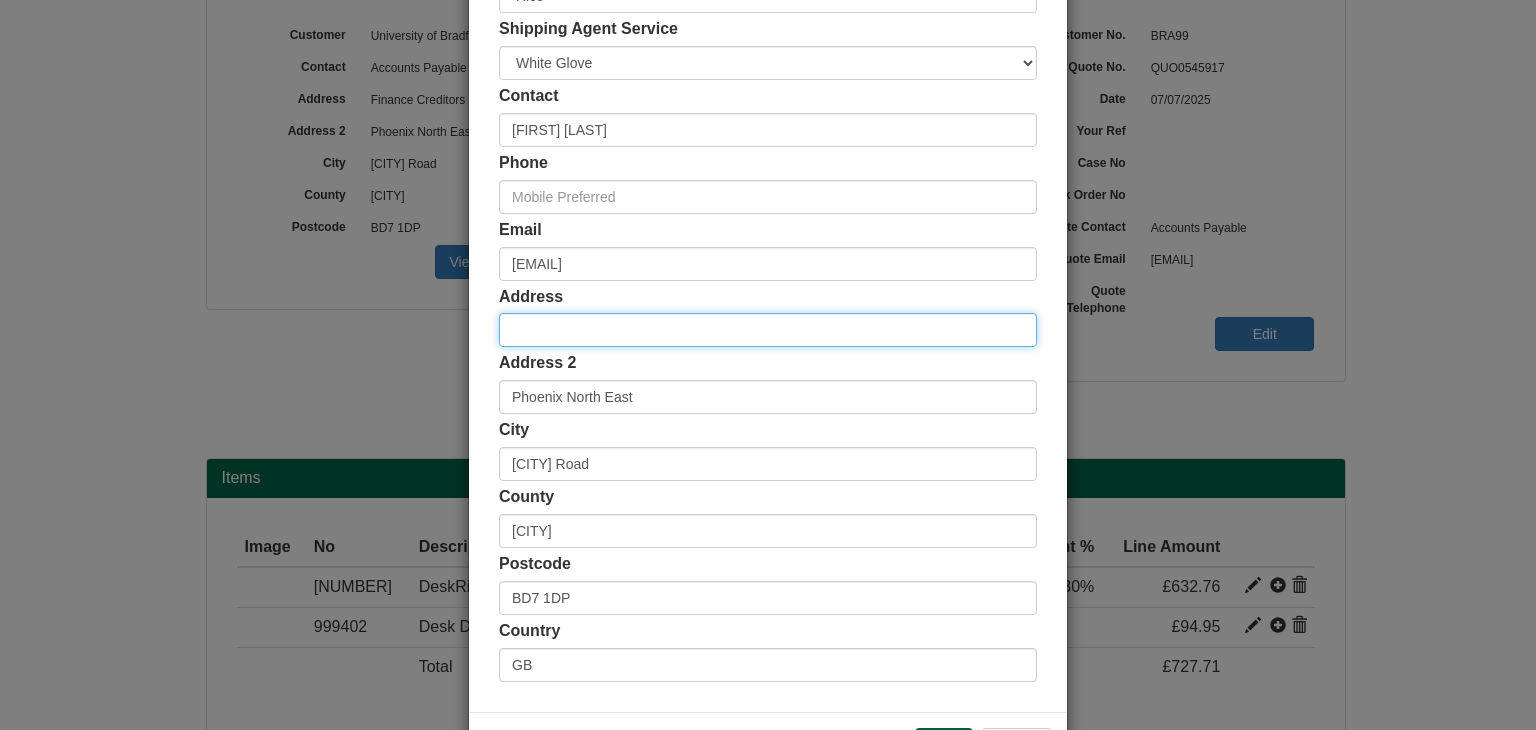 type 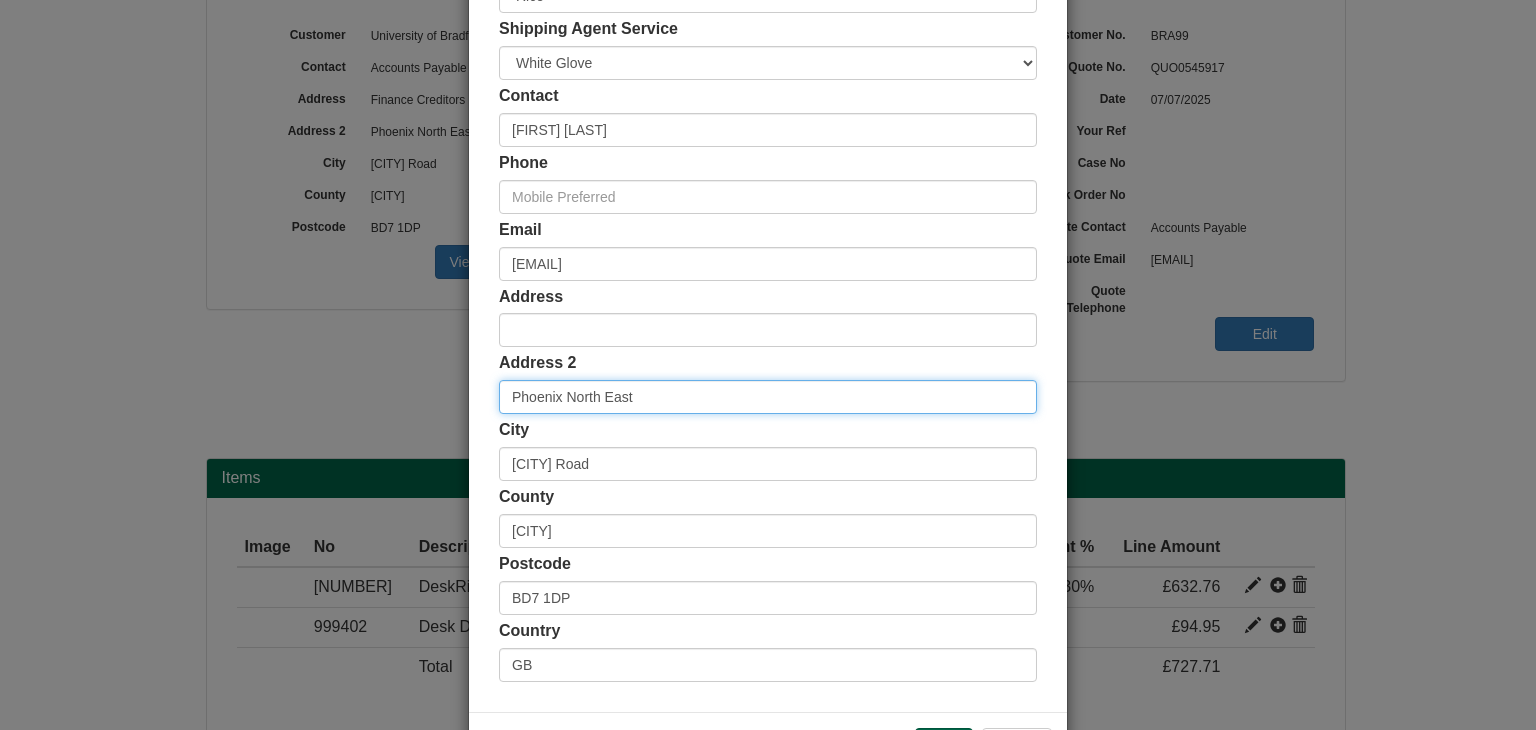 drag, startPoint x: 479, startPoint y: 399, endPoint x: 432, endPoint y: 399, distance: 47 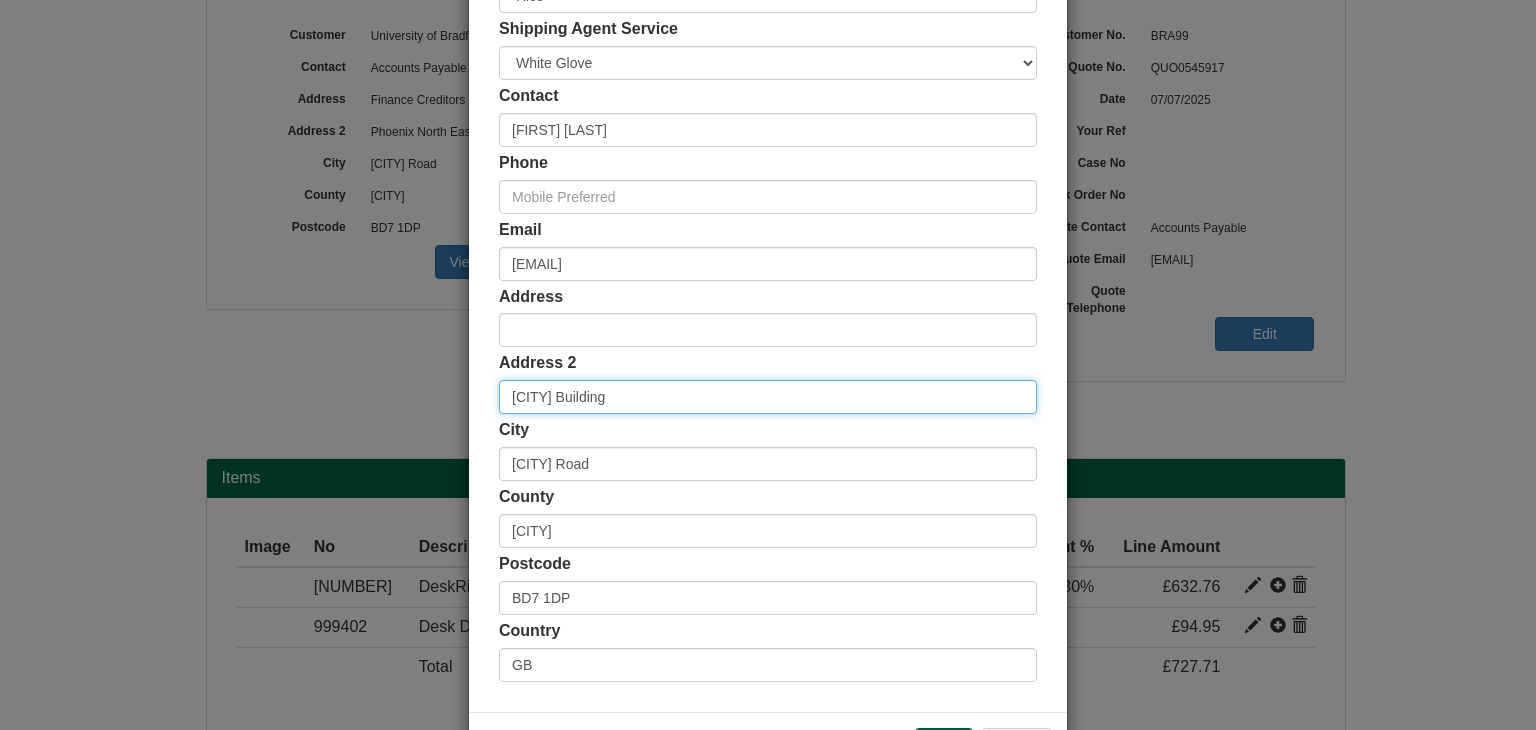 scroll, scrollTop: 376, scrollLeft: 0, axis: vertical 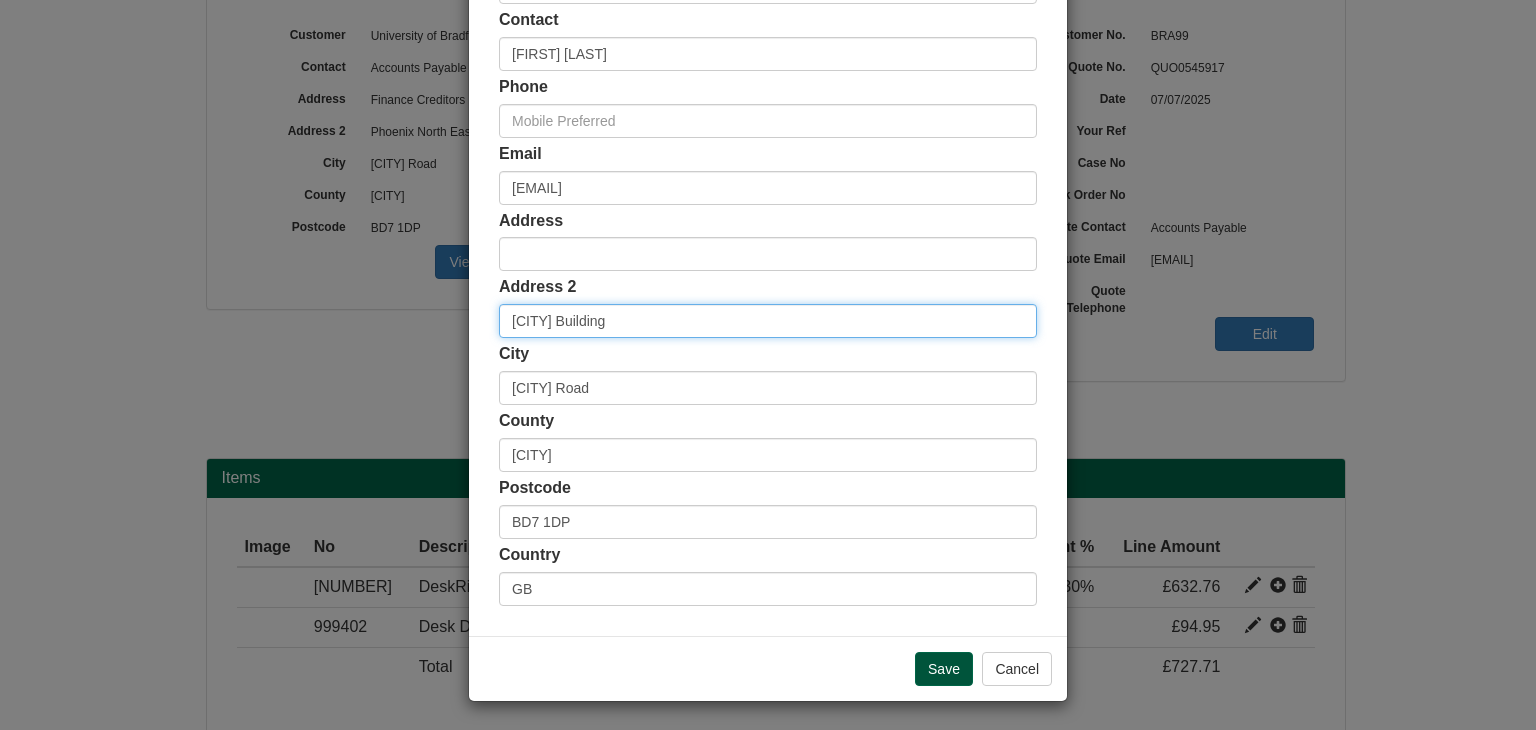 type on "[CITY] Building" 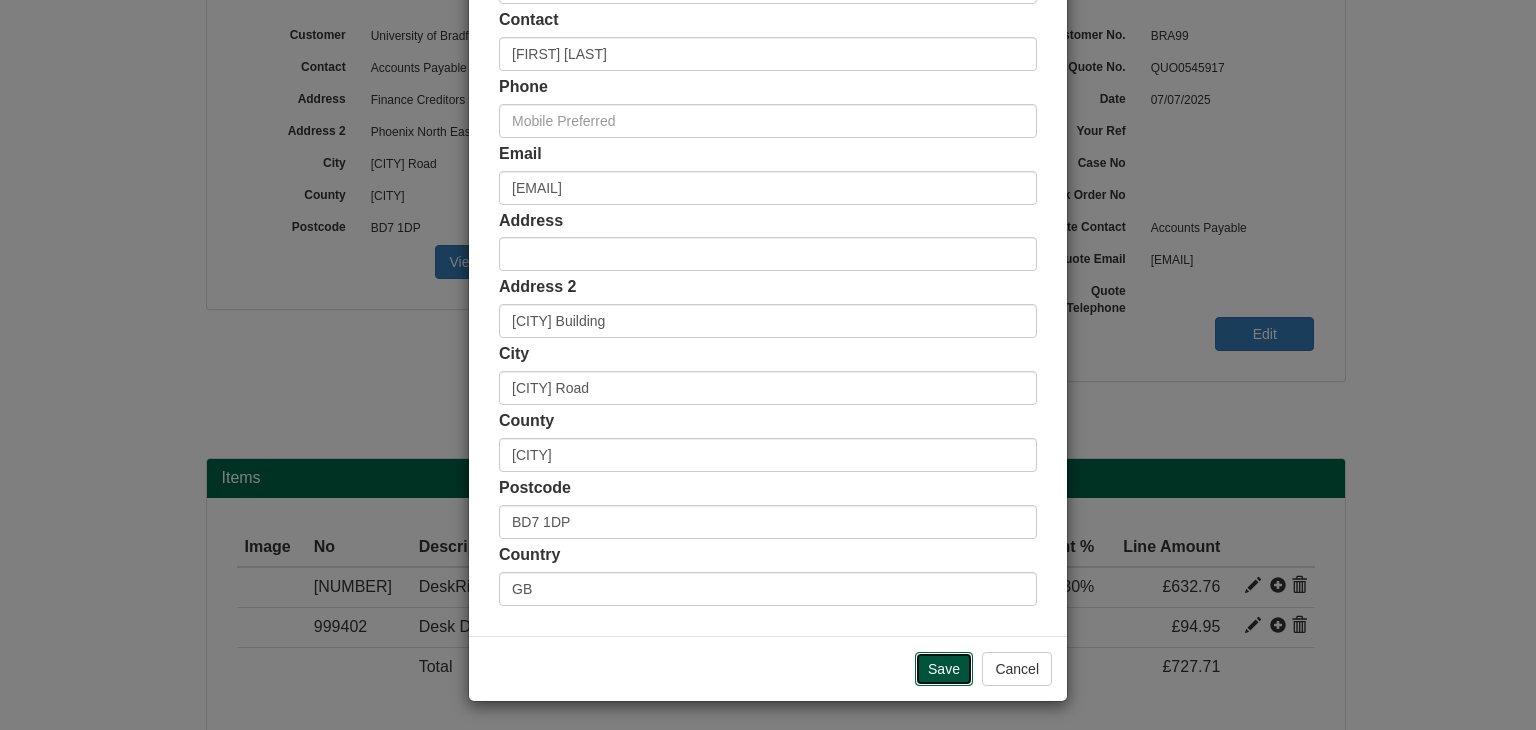 click on "Save" at bounding box center (944, 669) 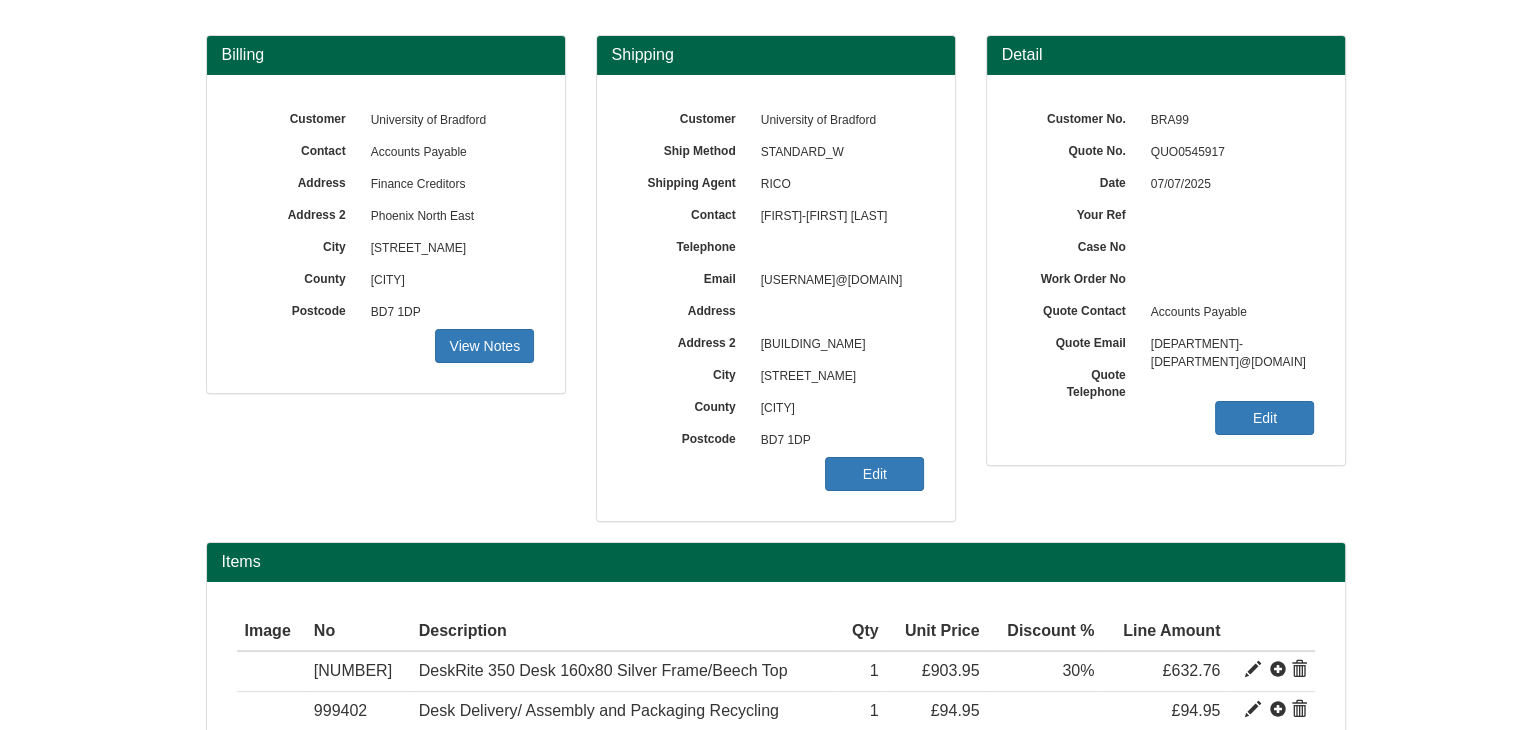 scroll, scrollTop: 300, scrollLeft: 0, axis: vertical 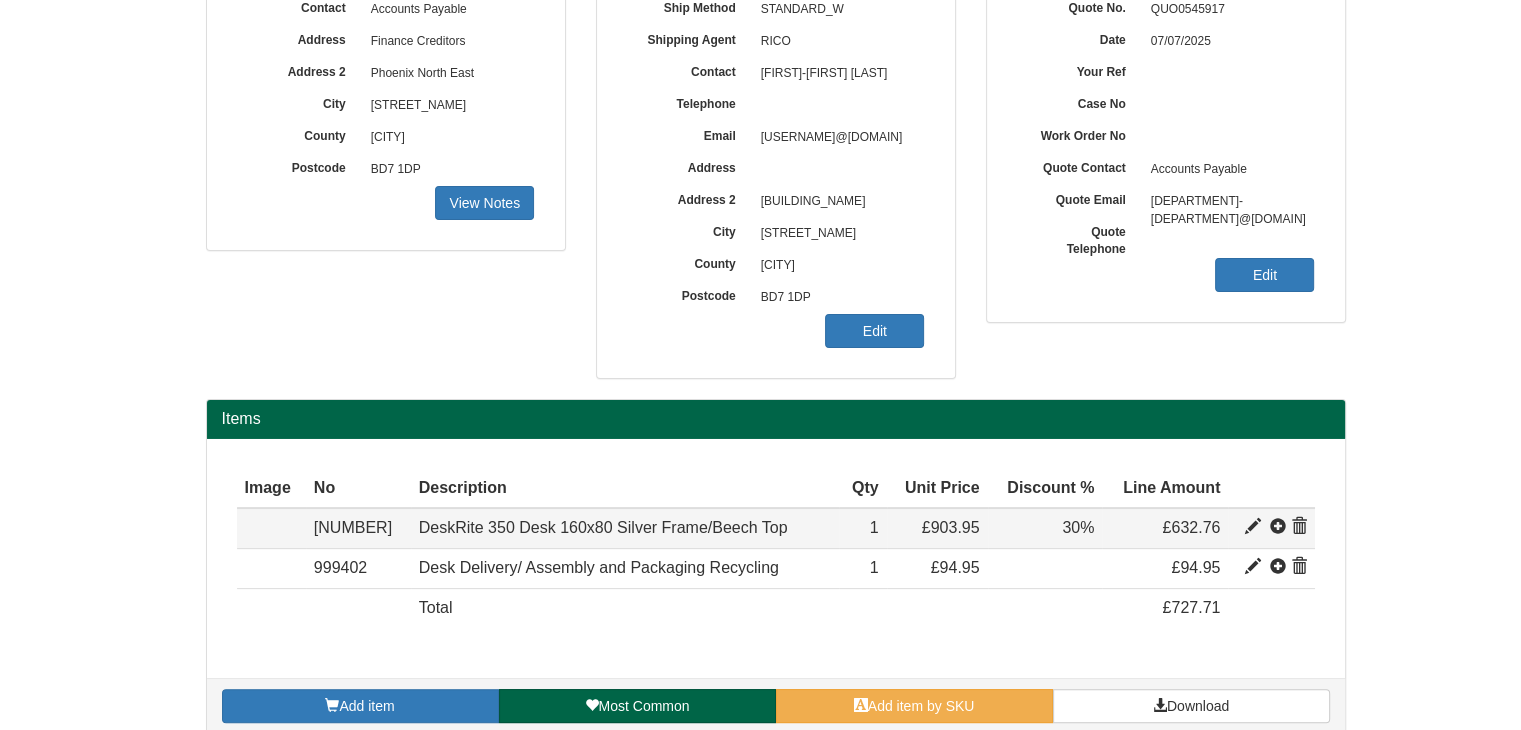 click at bounding box center [1253, 527] 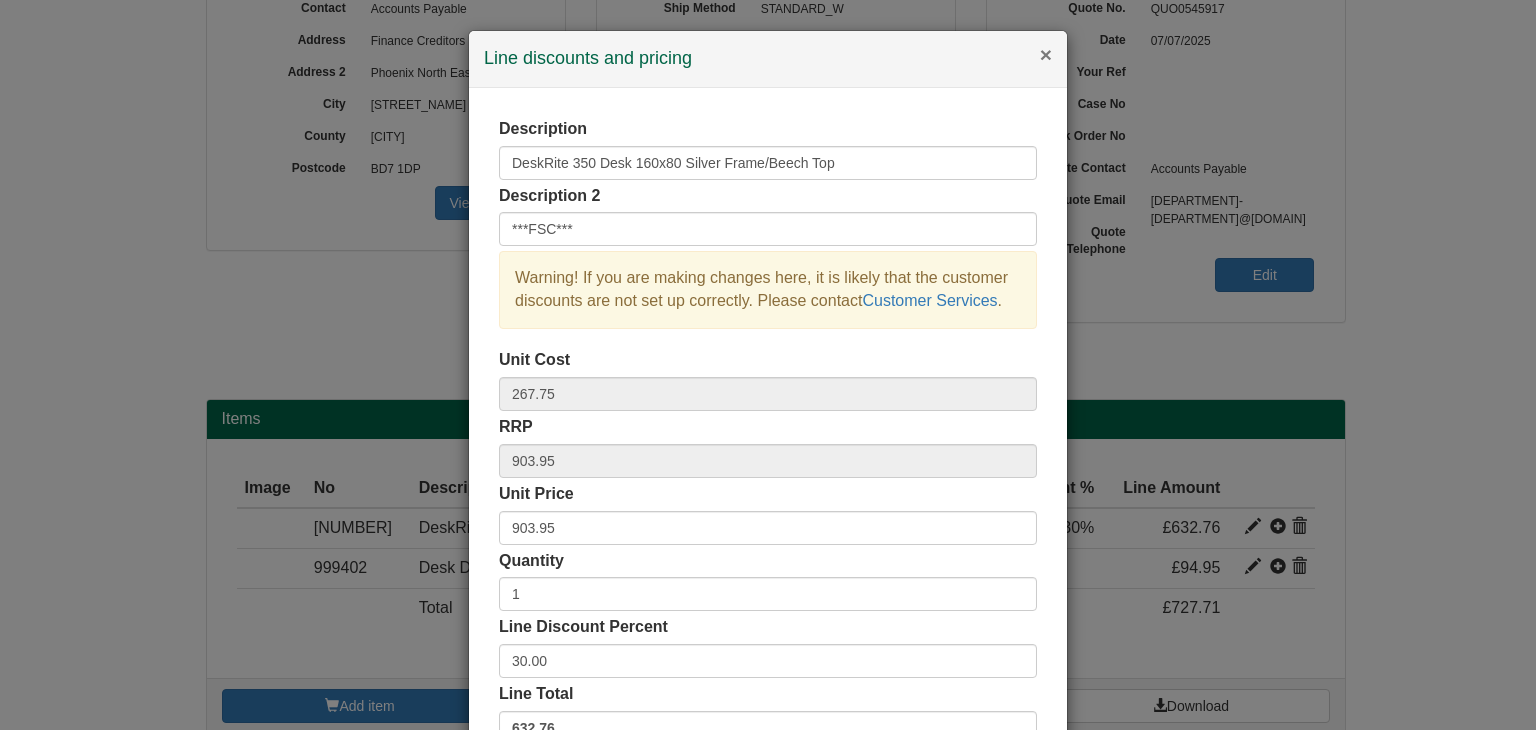 click on "×" at bounding box center (1046, 54) 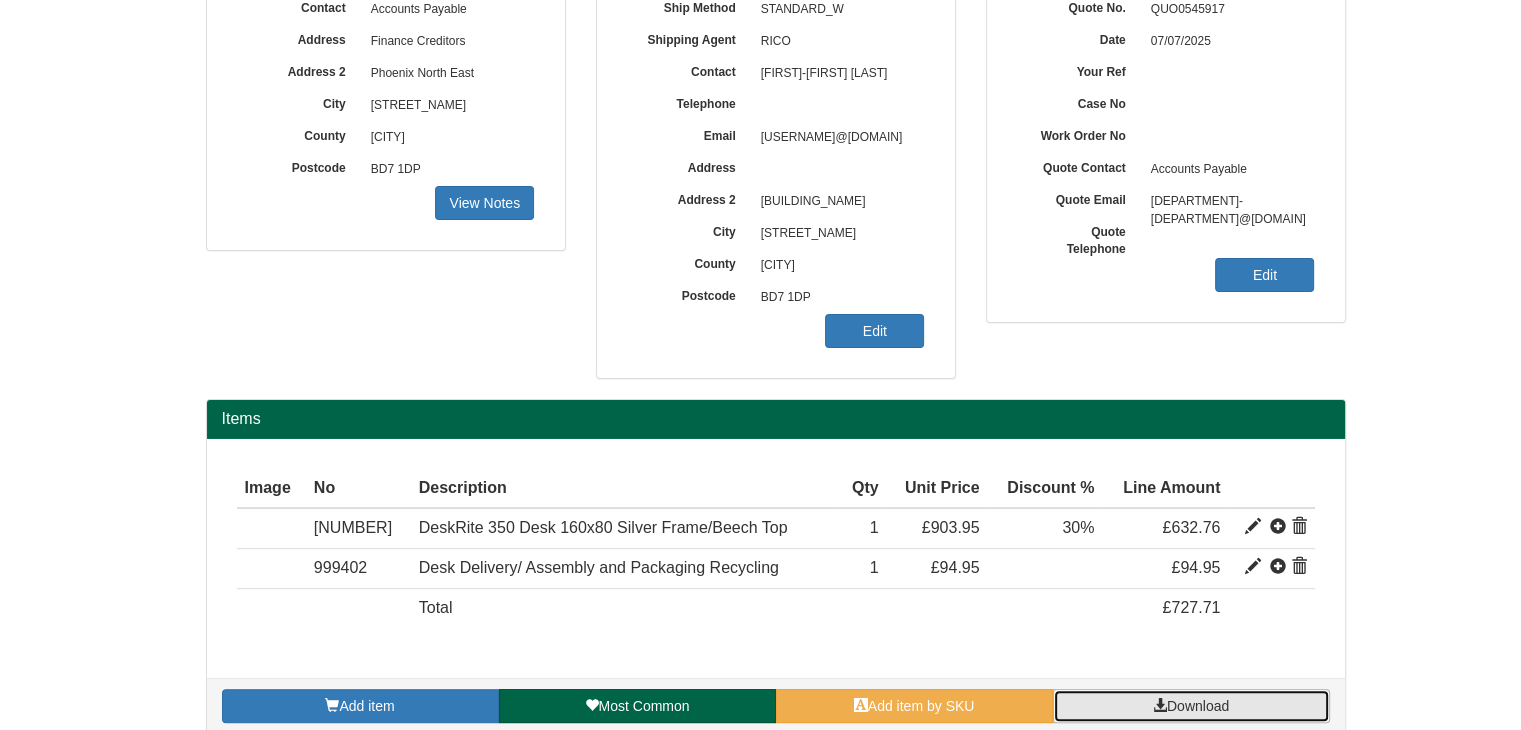 click on "Download" at bounding box center [1198, 706] 